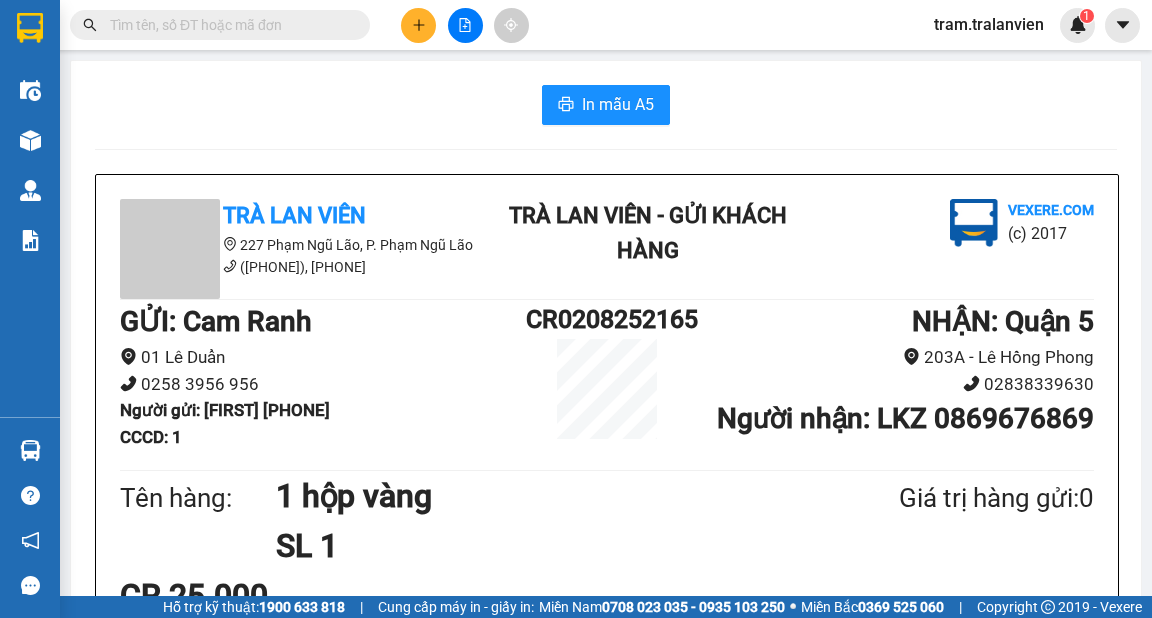 scroll, scrollTop: 0, scrollLeft: 0, axis: both 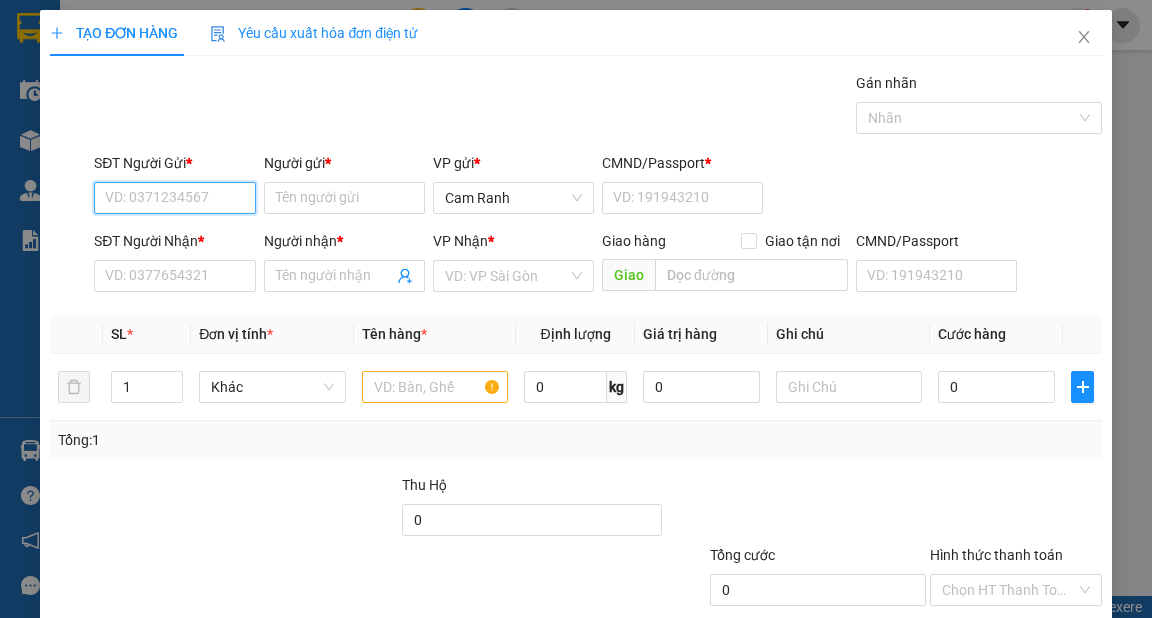 click on "SĐT Người Gửi  *" at bounding box center (174, 198) 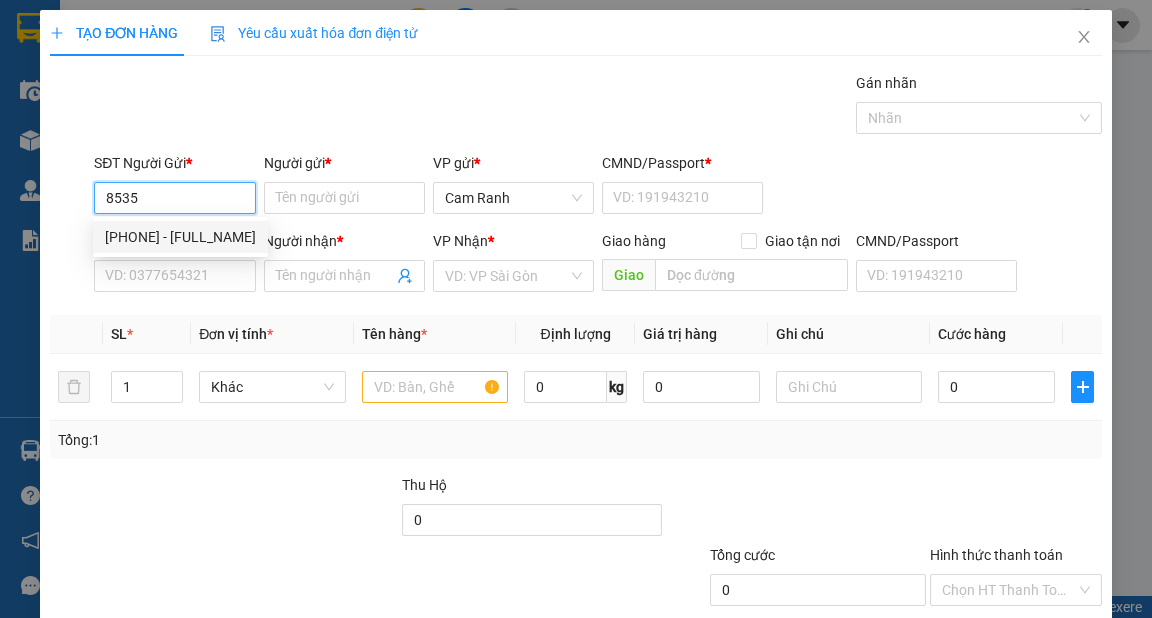 click on "[PHONE] - [FULL_NAME]" at bounding box center [180, 237] 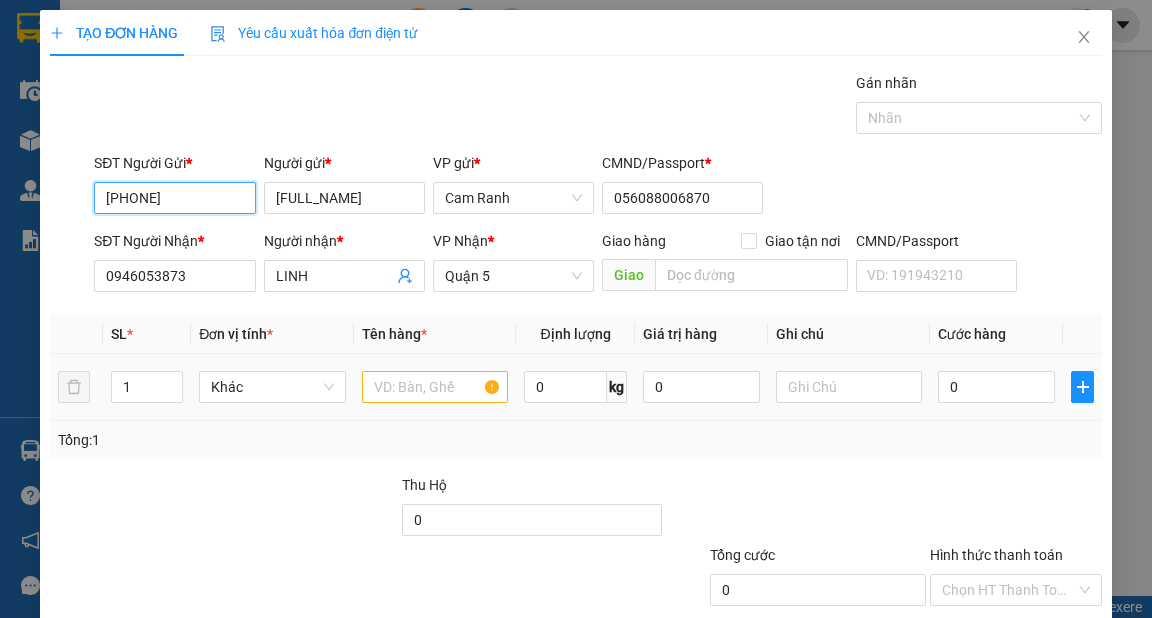 type on "[PHONE]" 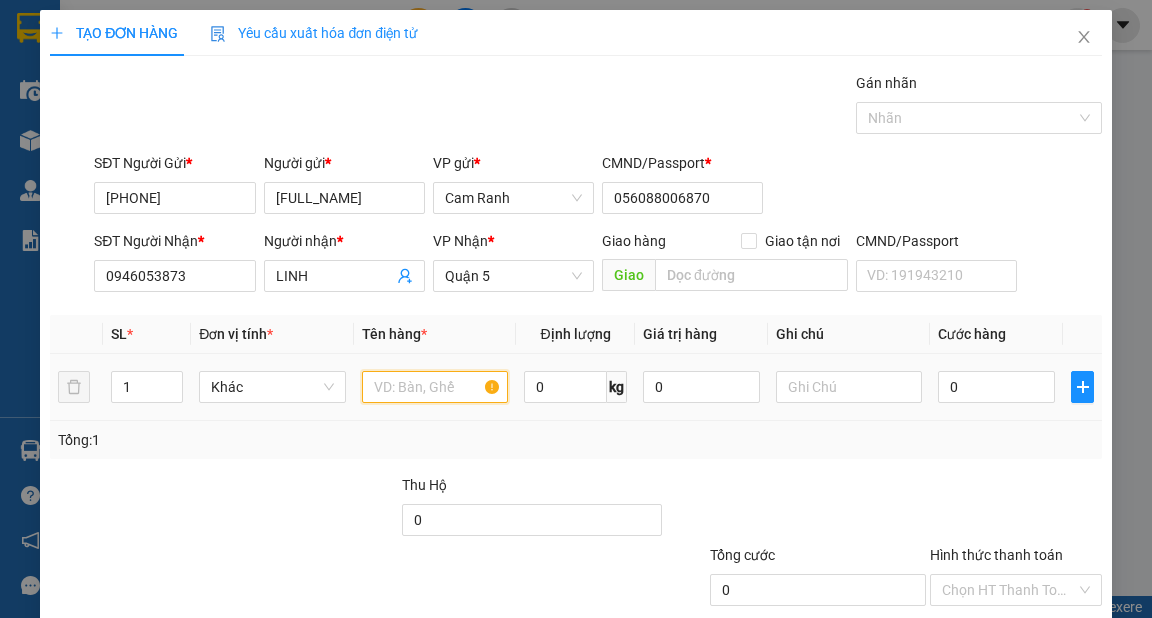 click at bounding box center [435, 387] 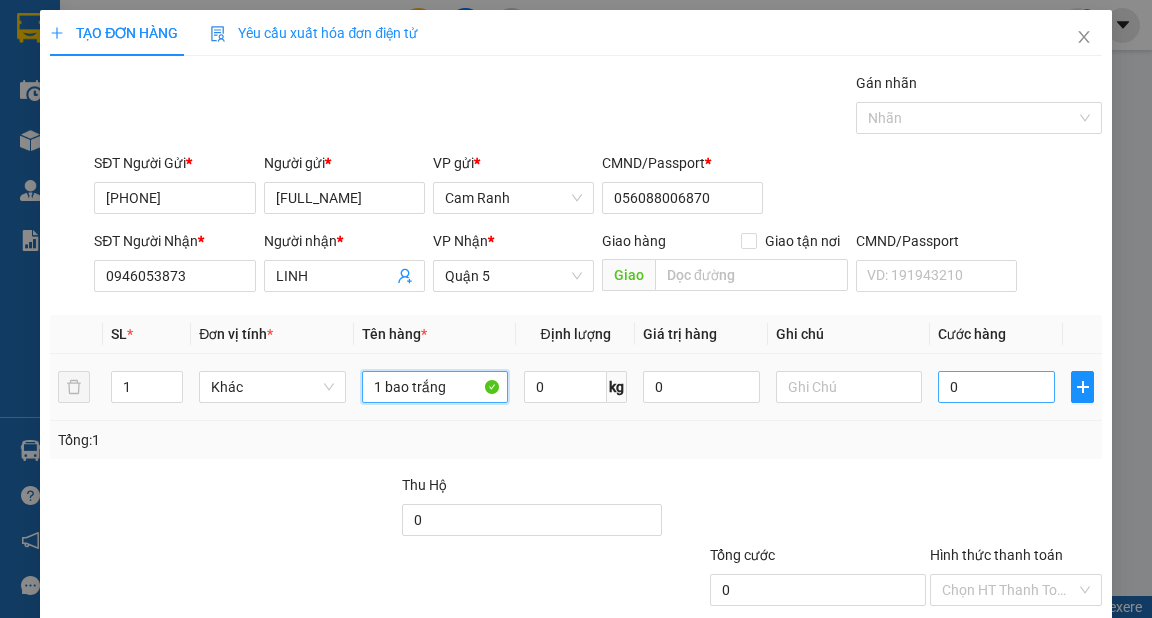 type on "1 bao trắng" 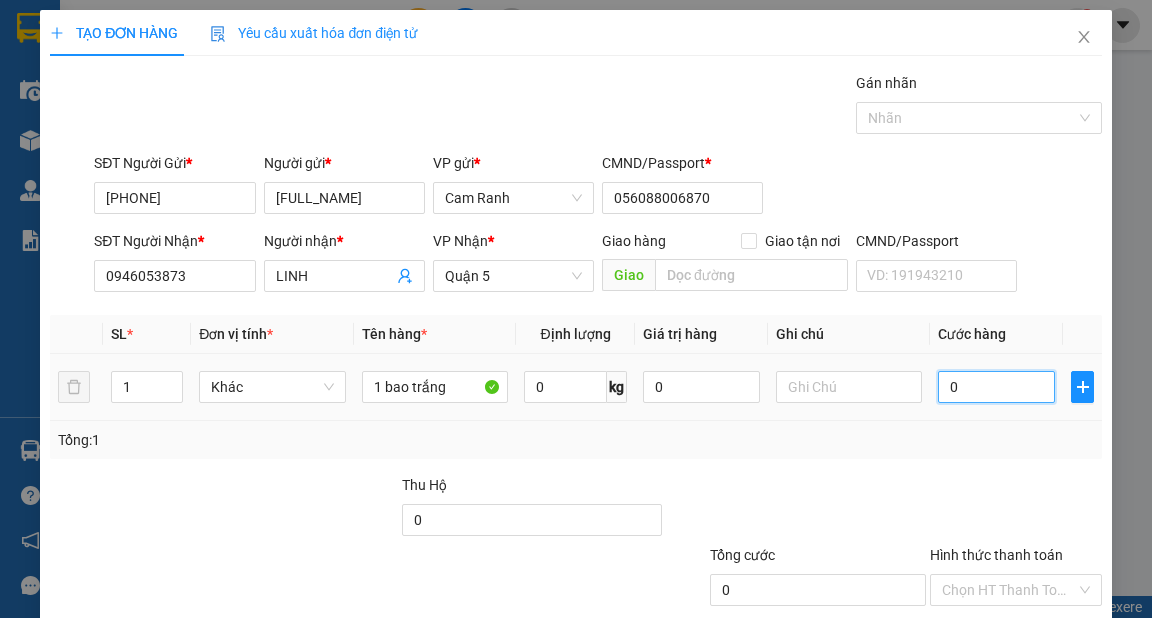 click on "0" at bounding box center (996, 387) 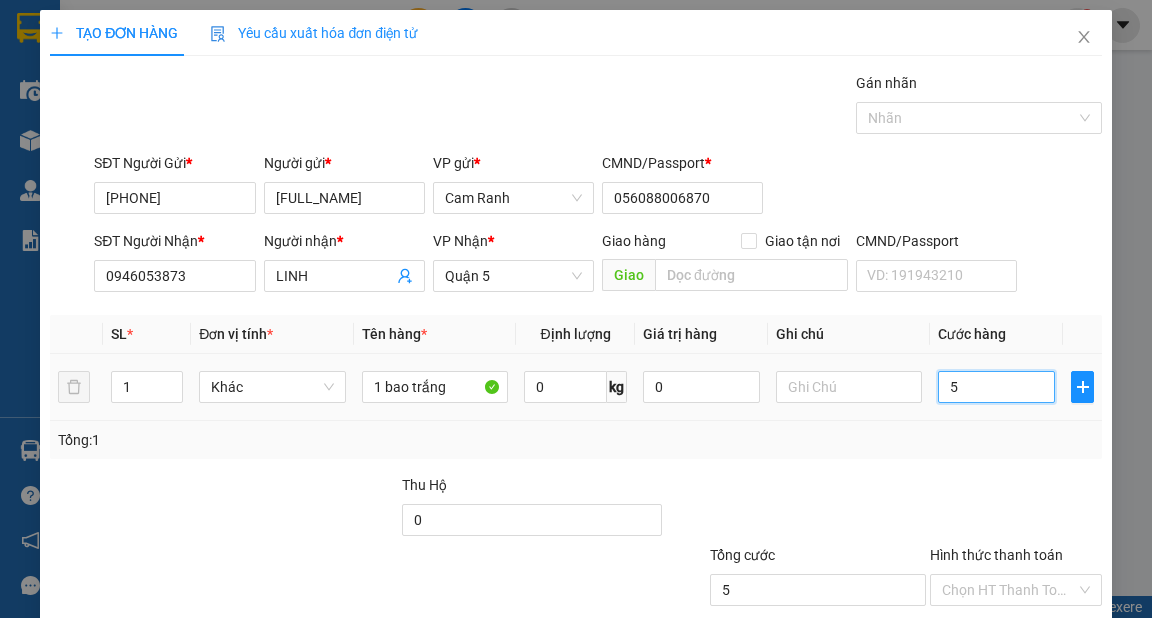 type on "50" 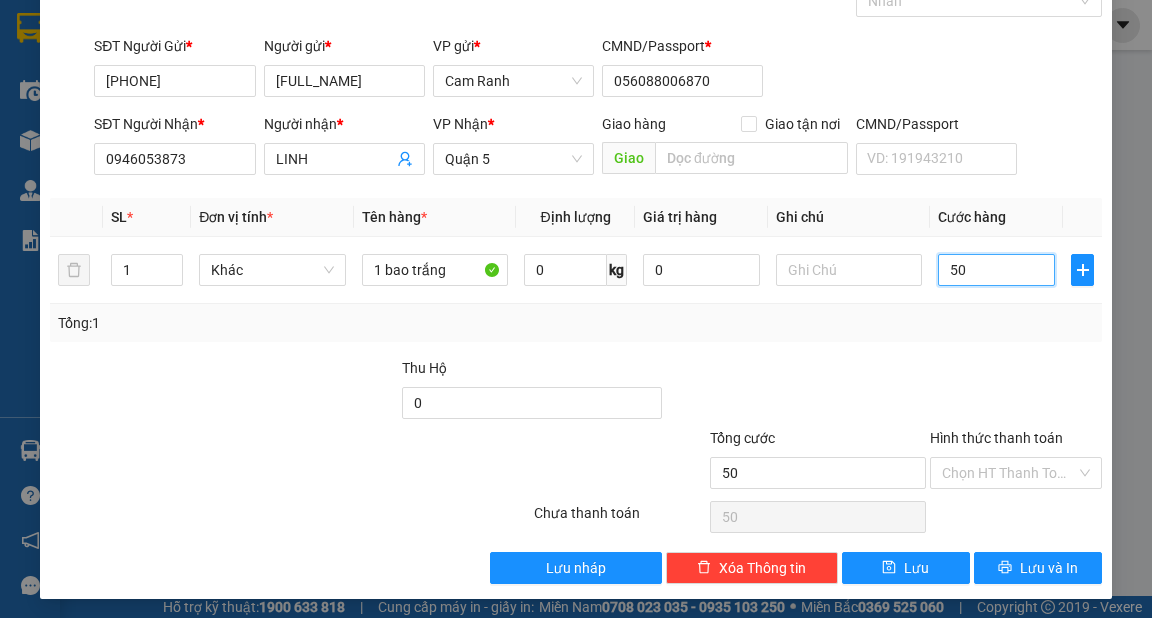 scroll, scrollTop: 120, scrollLeft: 0, axis: vertical 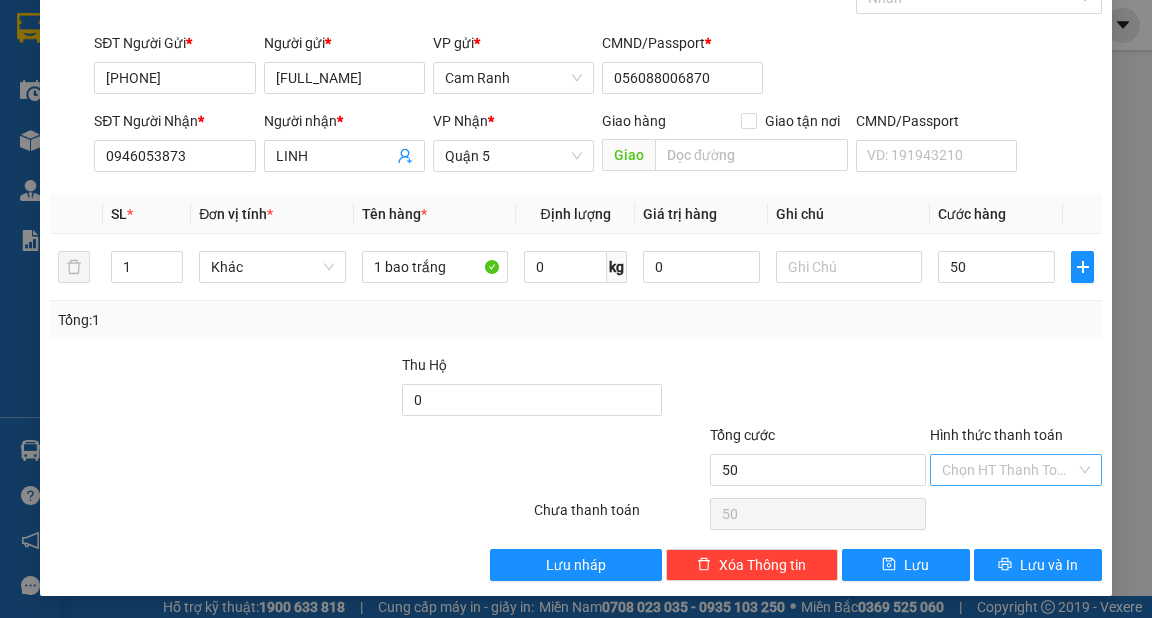 type on "50.000" 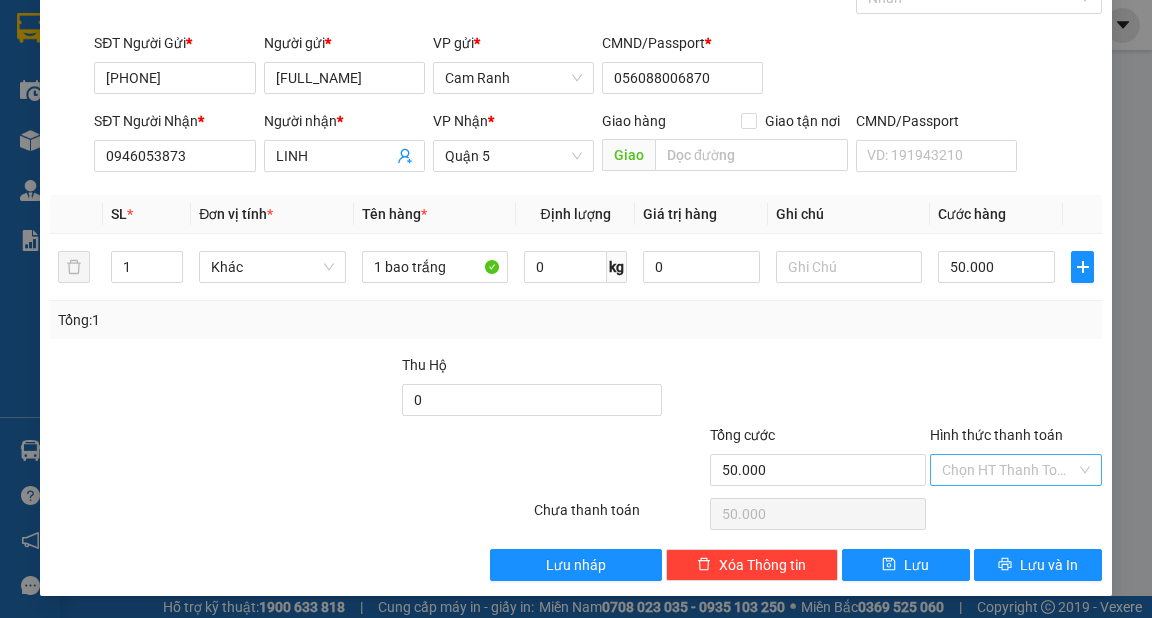click on "Hình thức thanh toán" at bounding box center (1009, 470) 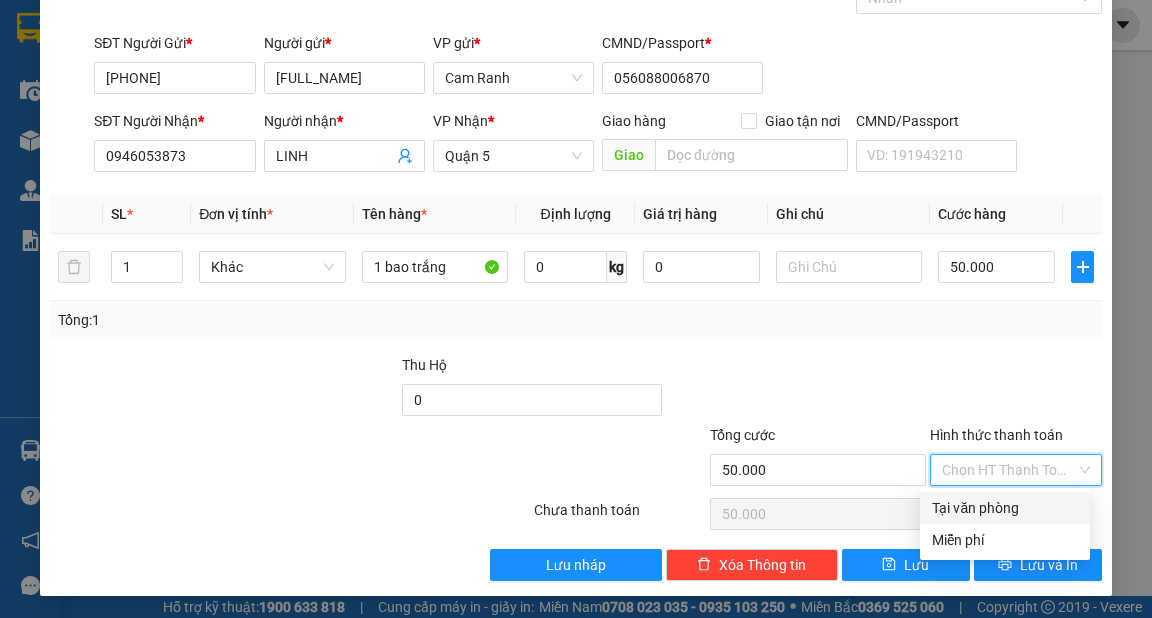 click on "Tại văn phòng" at bounding box center [1005, 508] 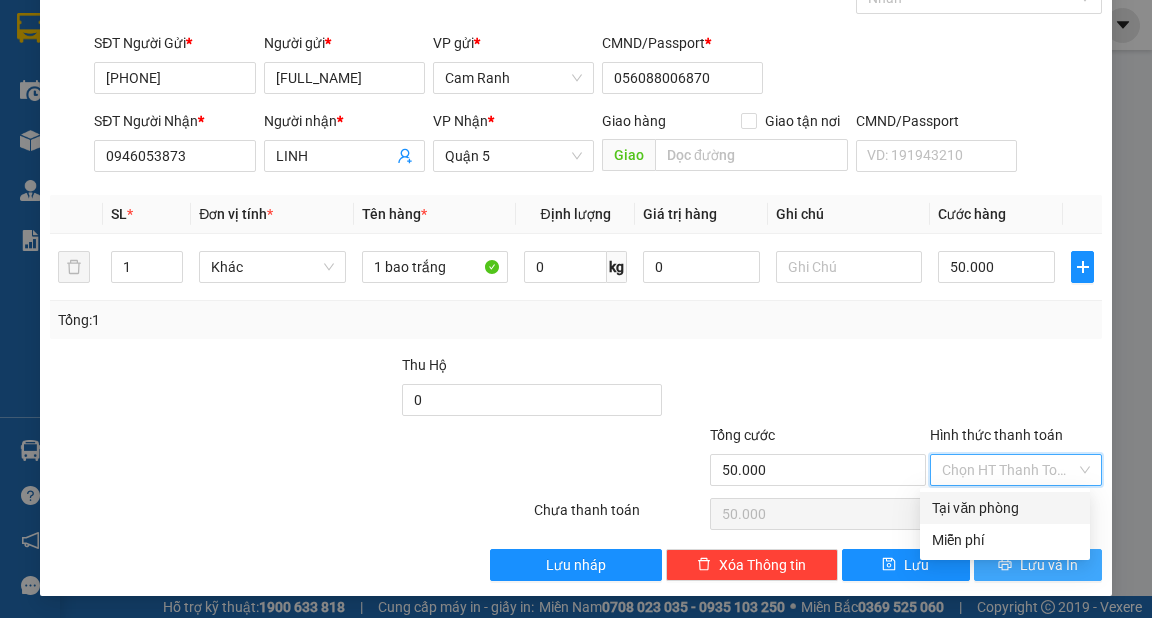 type on "0" 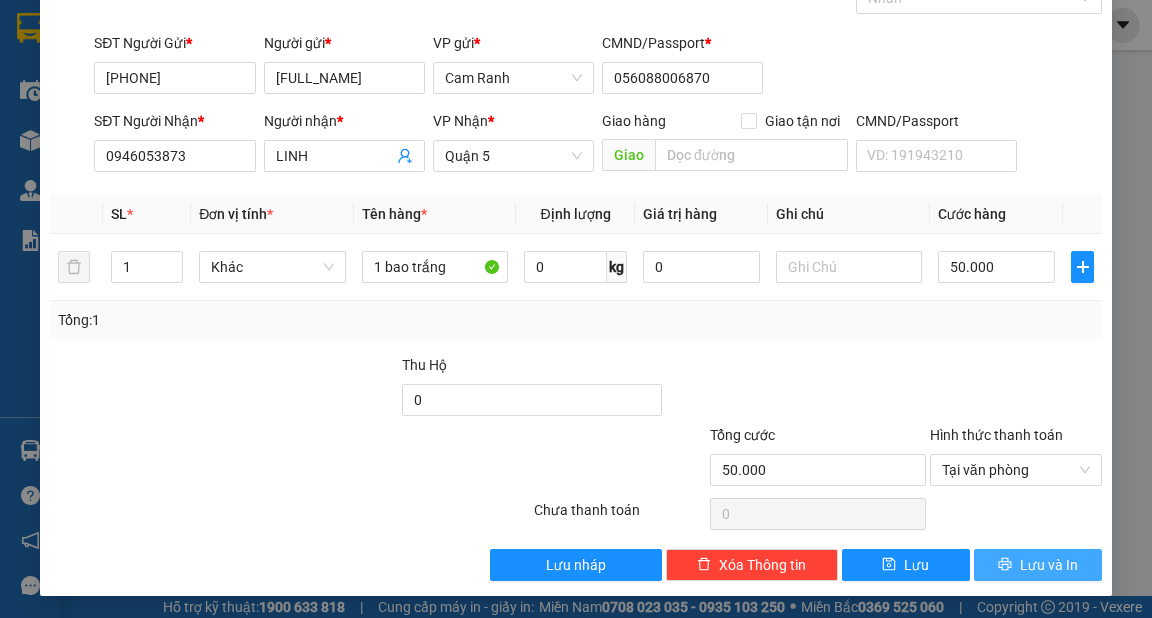 click on "Lưu và In" at bounding box center [1049, 565] 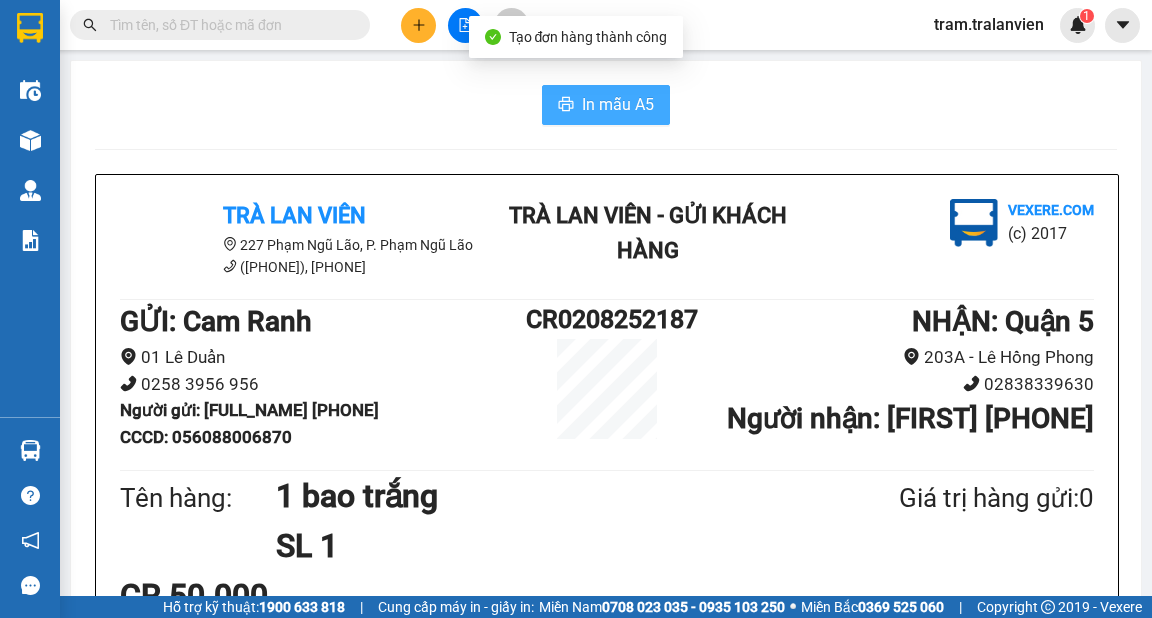 click on "In mẫu A5" at bounding box center [606, 105] 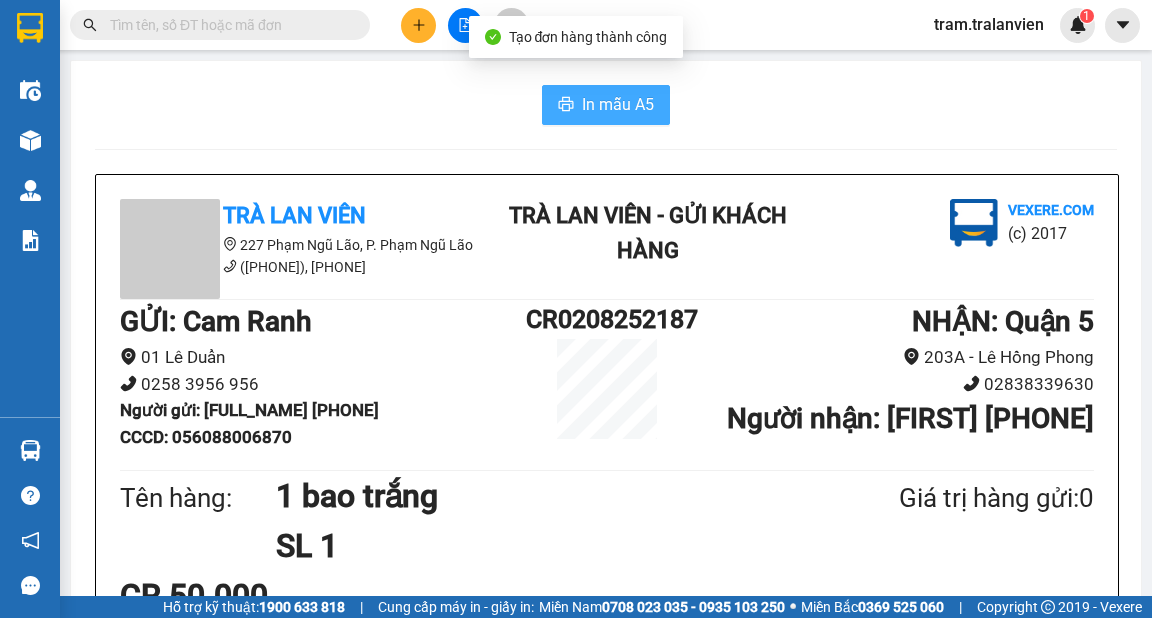 scroll, scrollTop: 0, scrollLeft: 0, axis: both 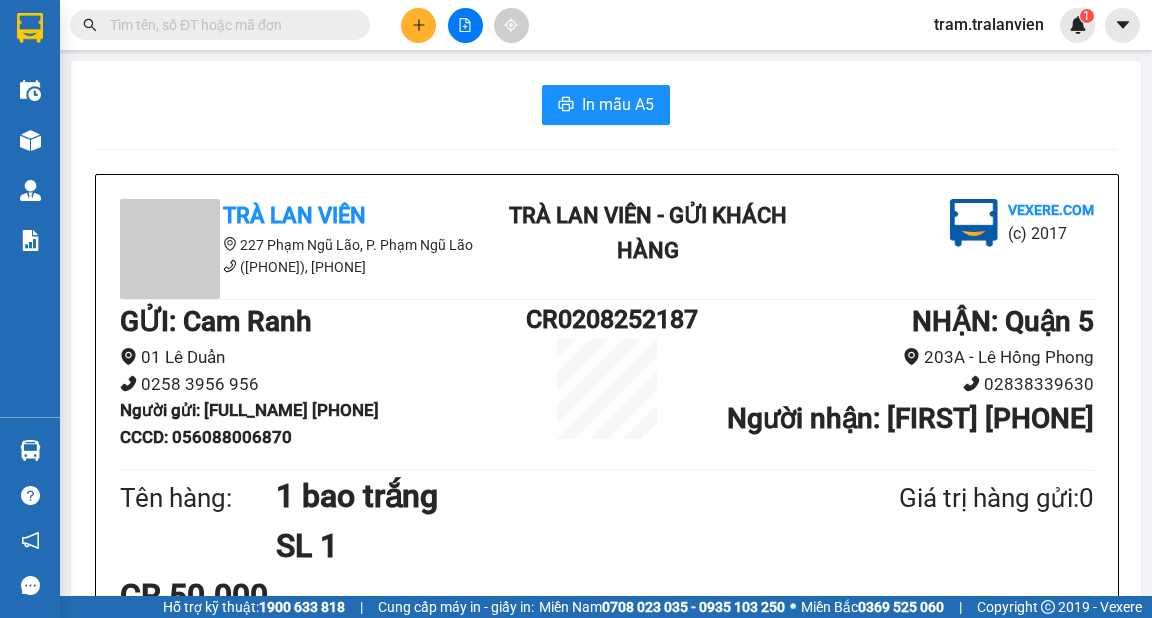 click at bounding box center [418, 25] 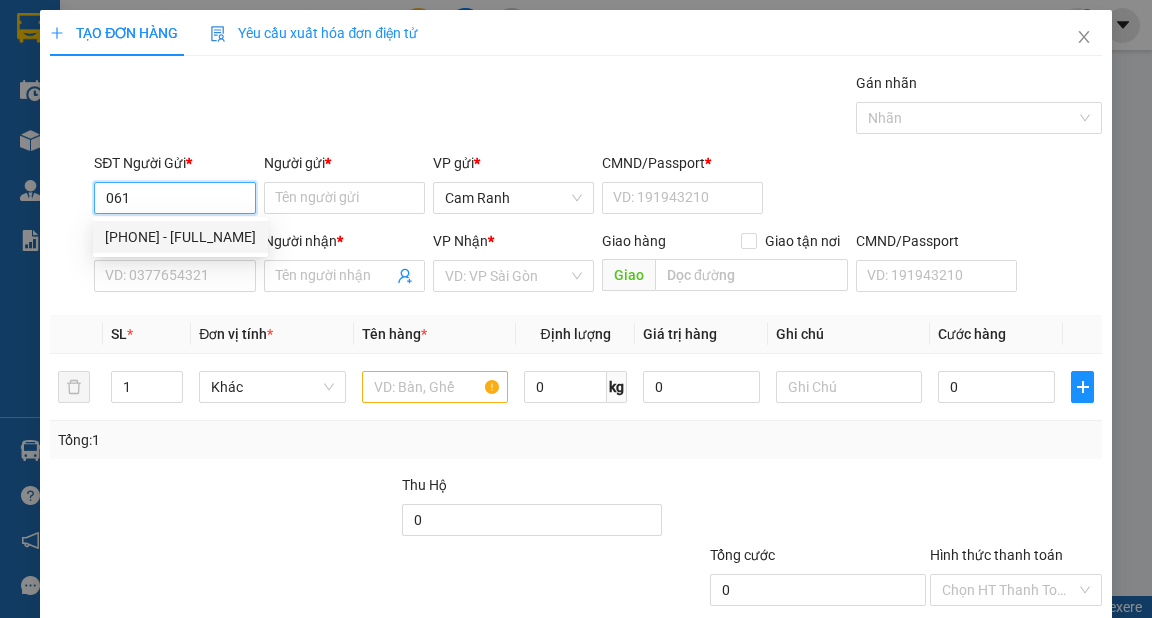 click on "[PHONE] - [FULL_NAME]" at bounding box center (180, 237) 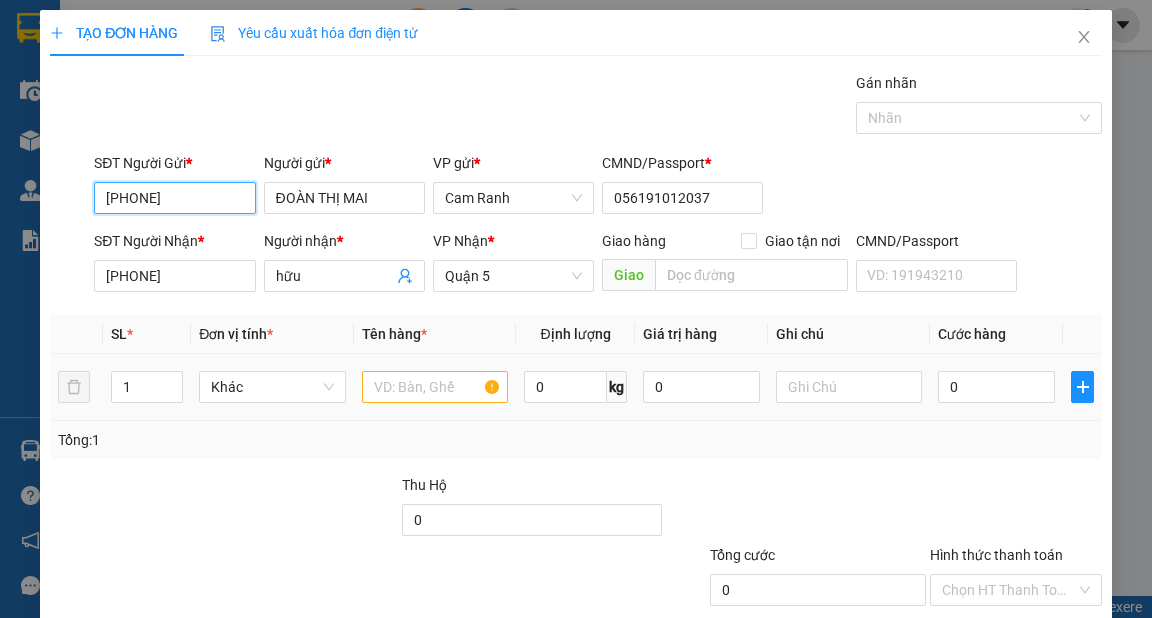 type on "[PHONE]" 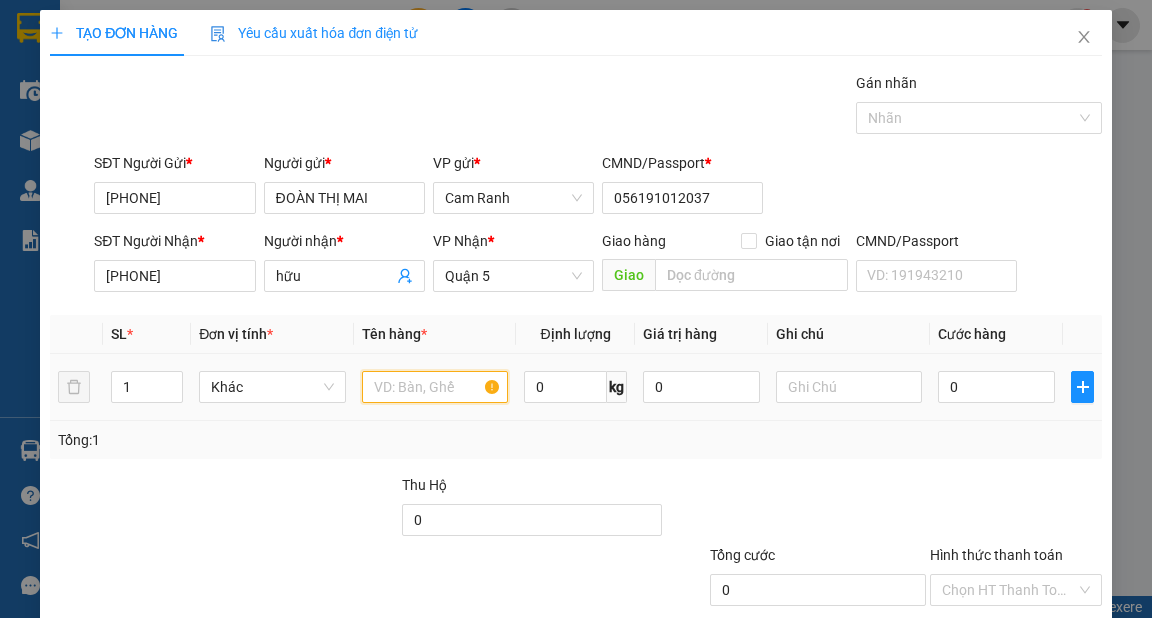 click at bounding box center [435, 387] 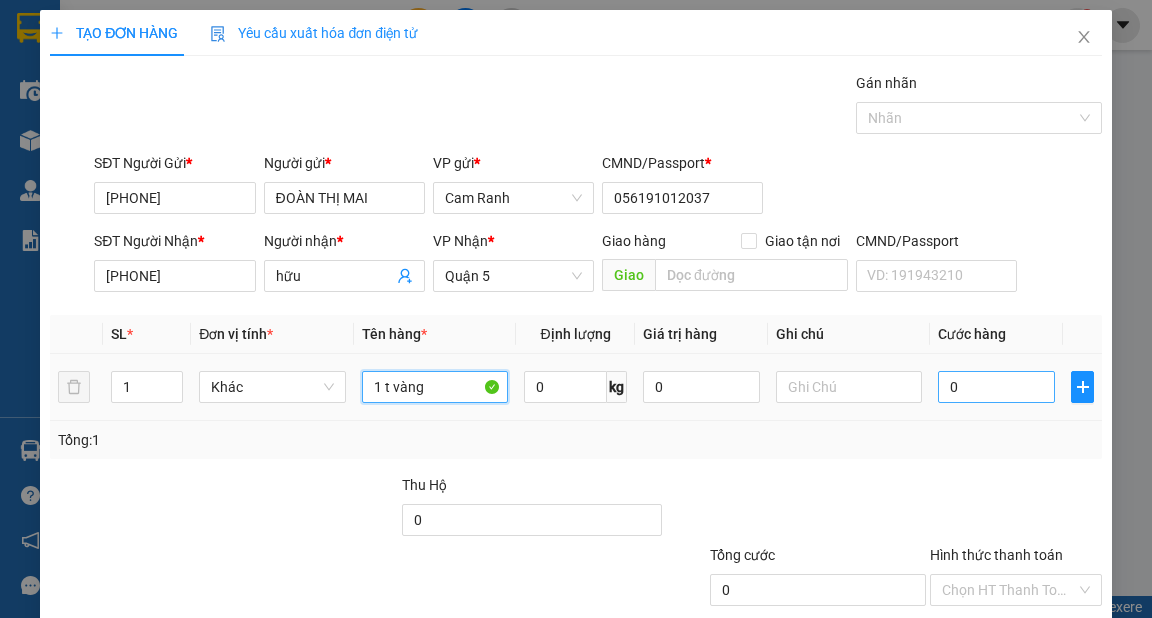 type on "1 t vàng" 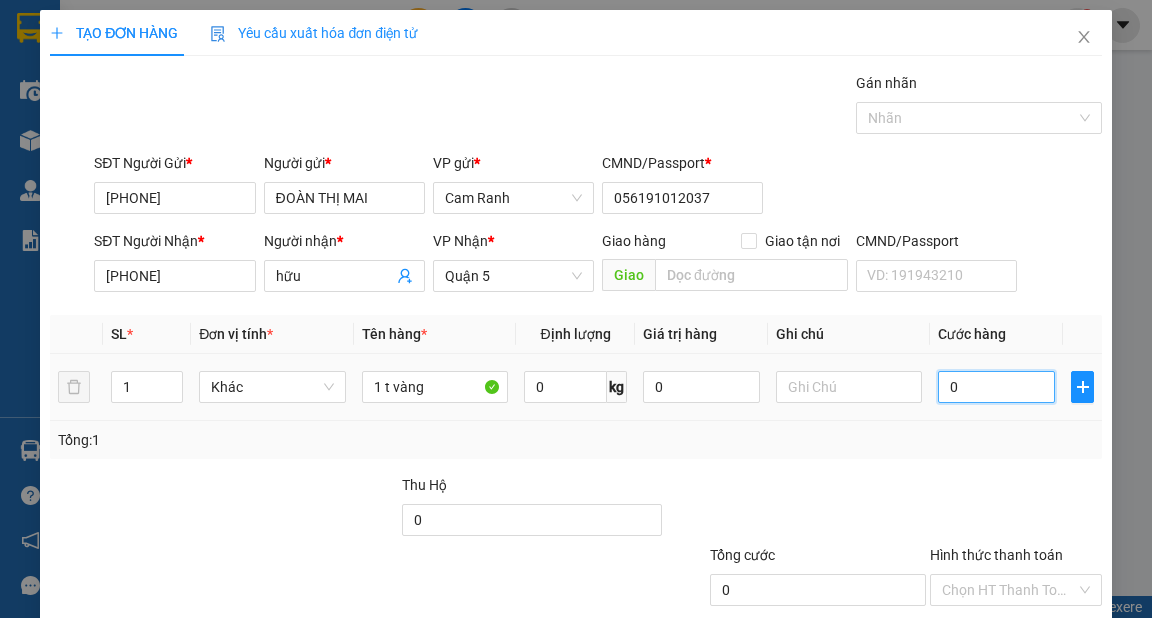 click on "0" at bounding box center [996, 387] 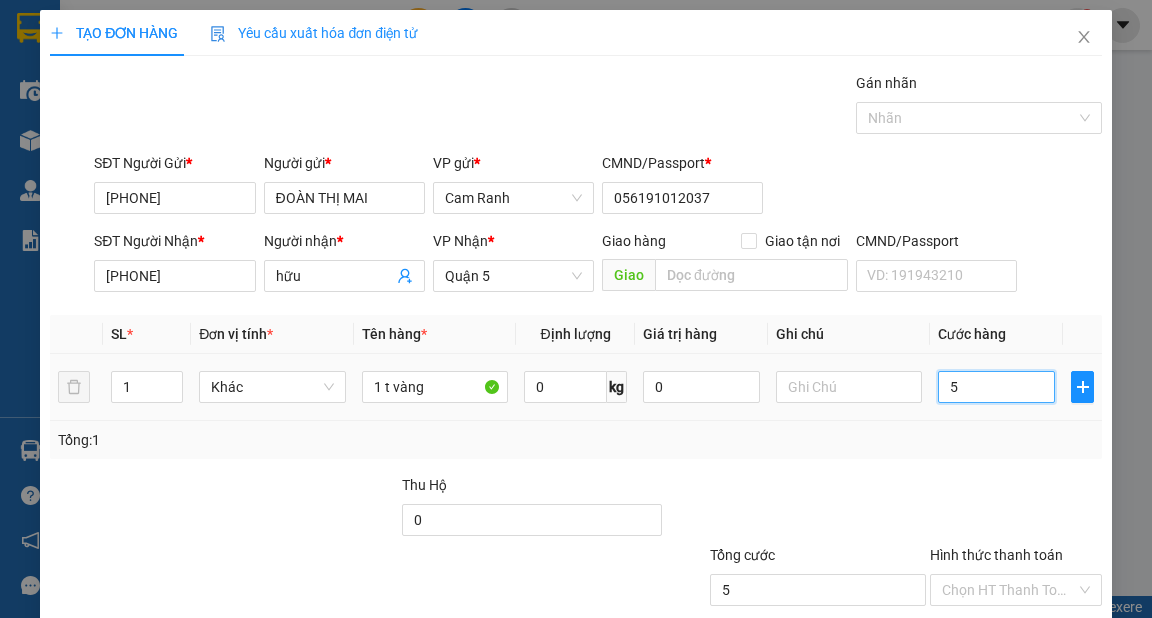 type on "55" 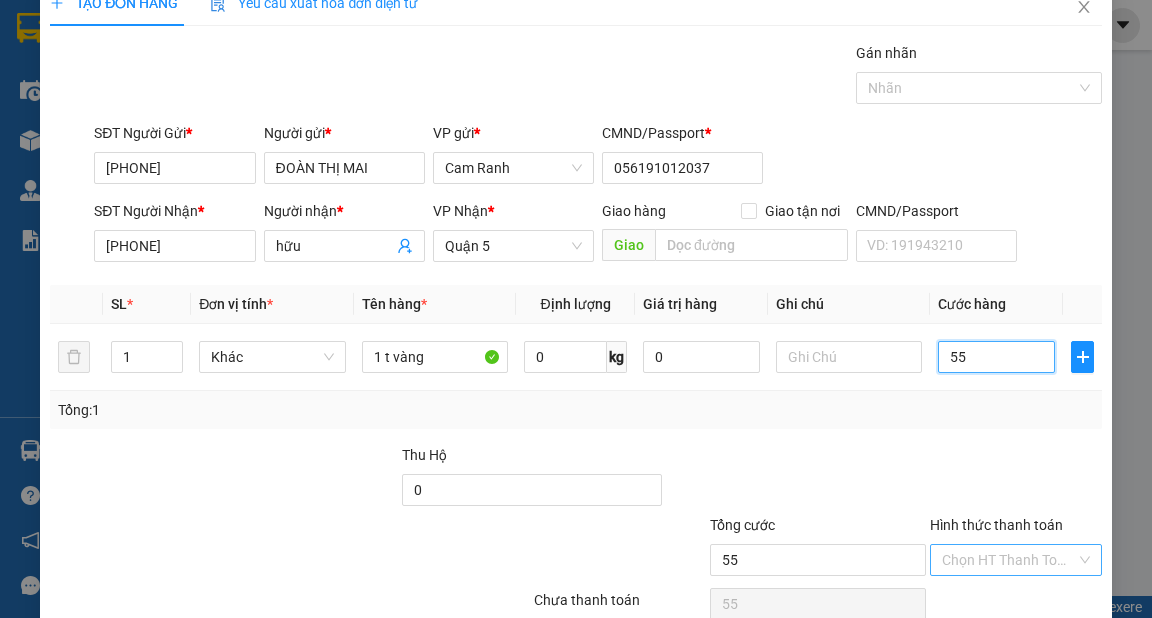 scroll, scrollTop: 120, scrollLeft: 0, axis: vertical 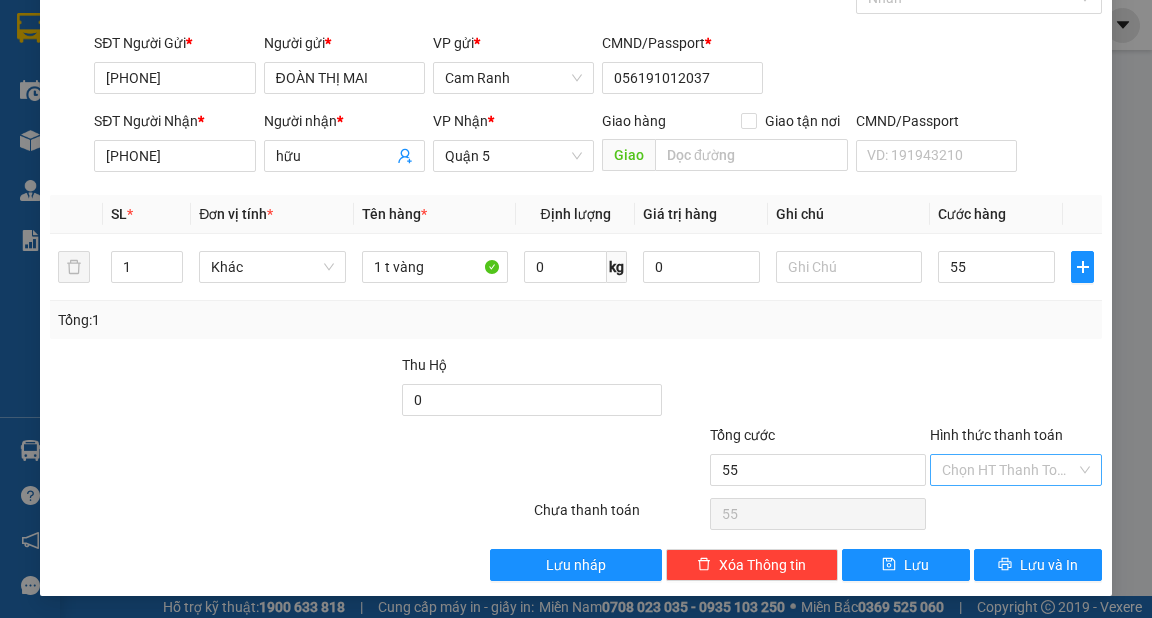 type on "55.000" 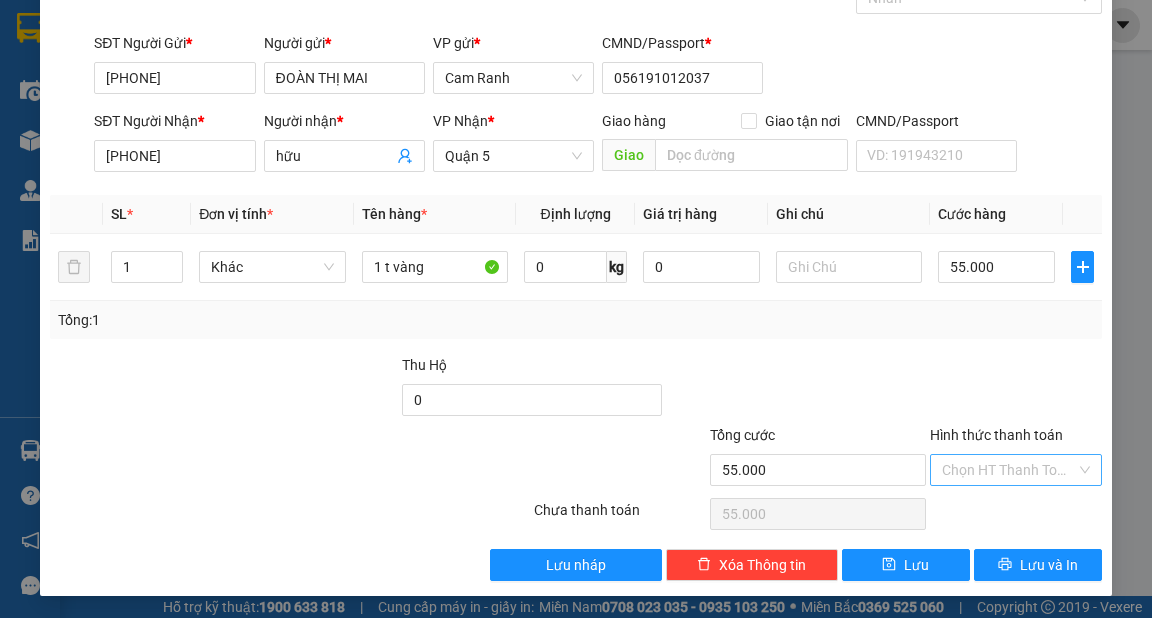 click on "Hình thức thanh toán" at bounding box center (1009, 470) 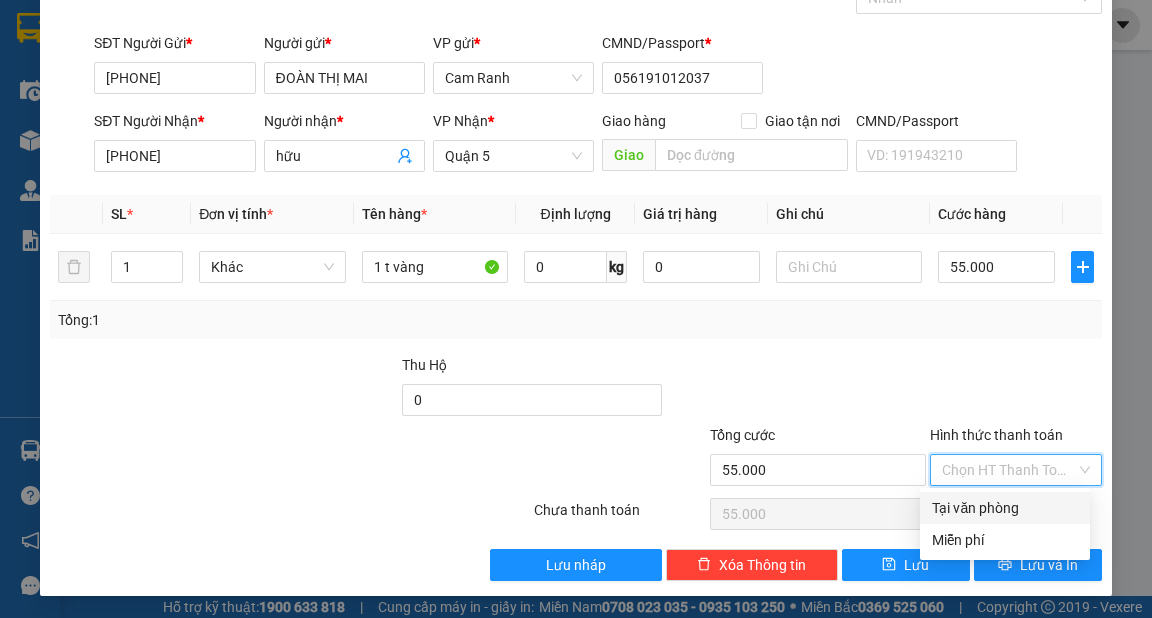 click on "Tại văn phòng" at bounding box center [1005, 508] 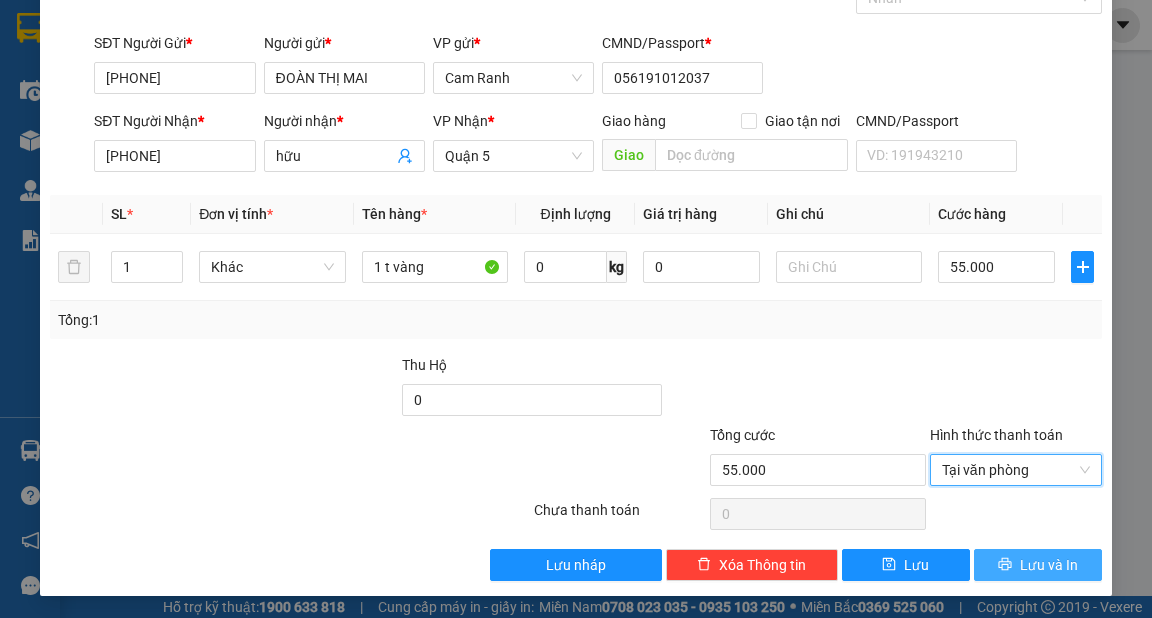 click on "Lưu và In" at bounding box center [1049, 565] 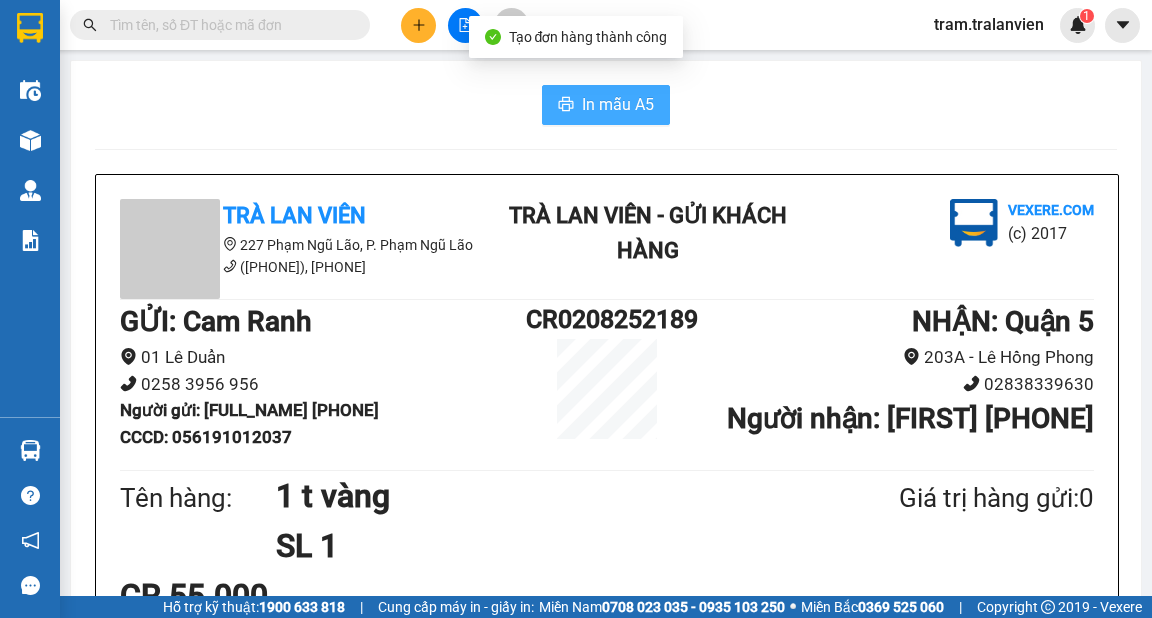 click on "In mẫu A5" at bounding box center [618, 104] 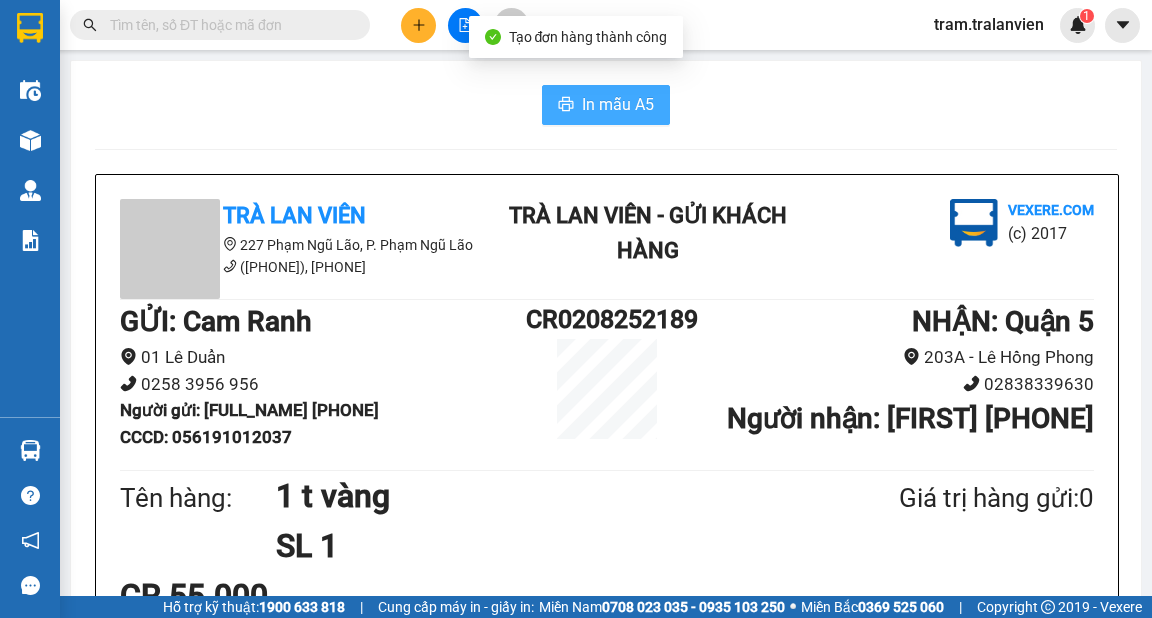 scroll, scrollTop: 0, scrollLeft: 0, axis: both 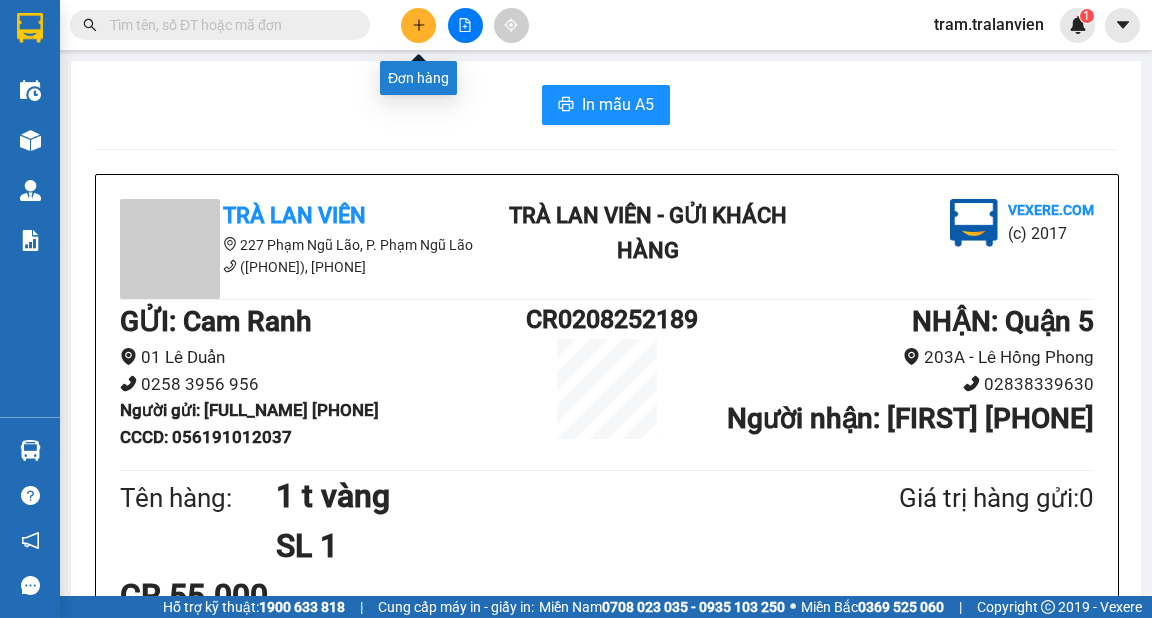 click 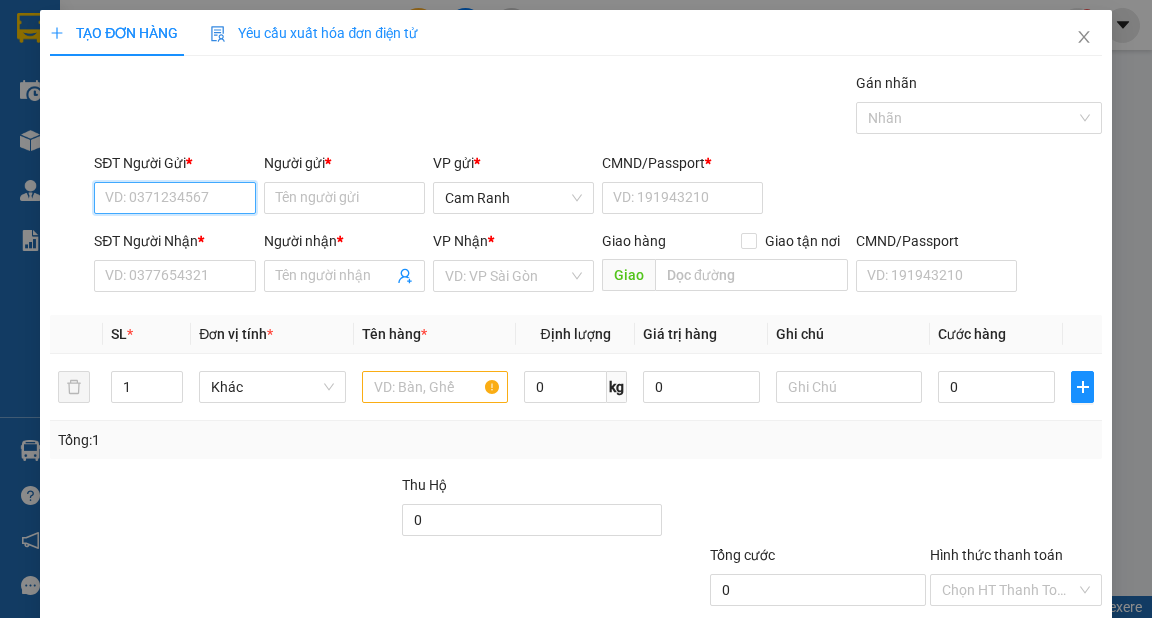 click on "SĐT Người Gửi  *" at bounding box center (174, 198) 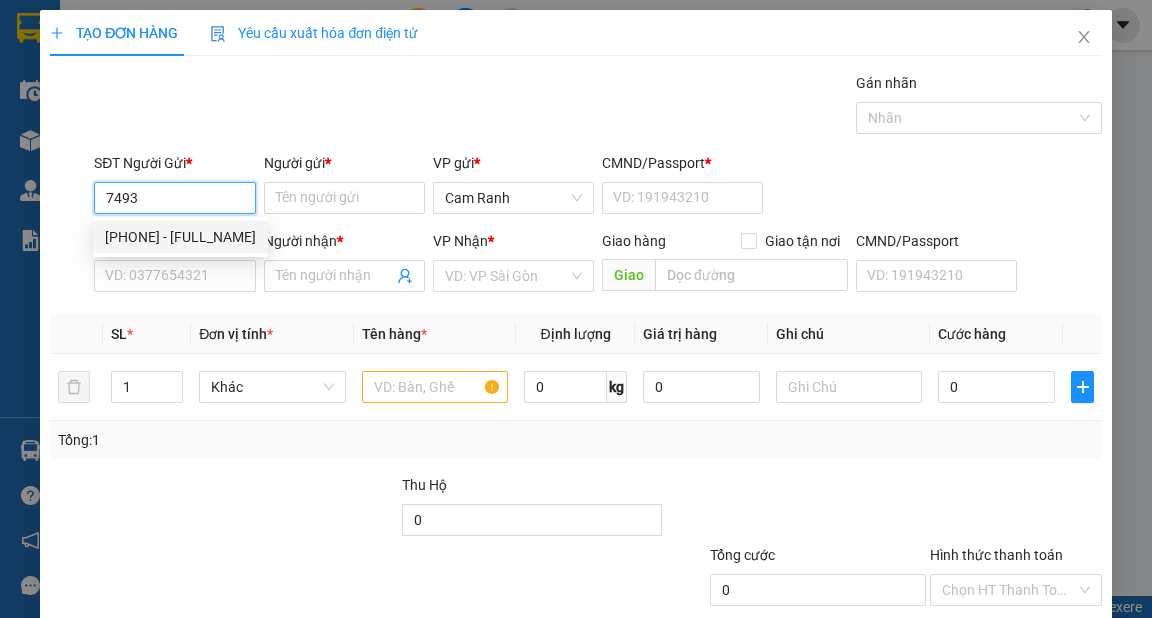 click on "[PHONE] - [FULL_NAME]" at bounding box center (180, 237) 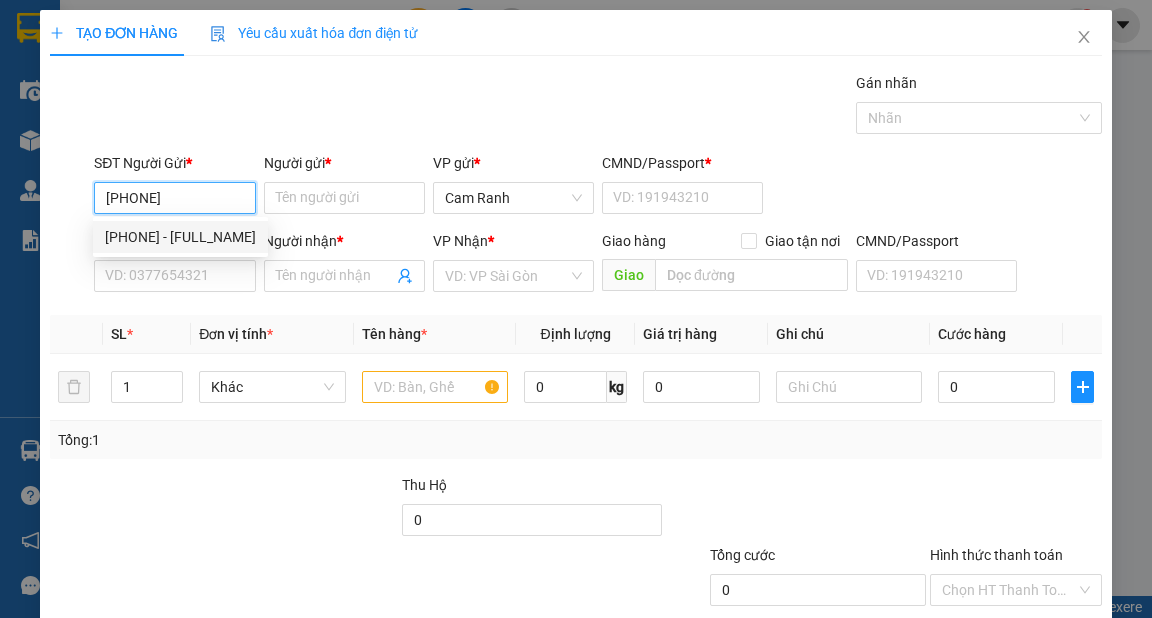 type on "[FULL_NAME]" 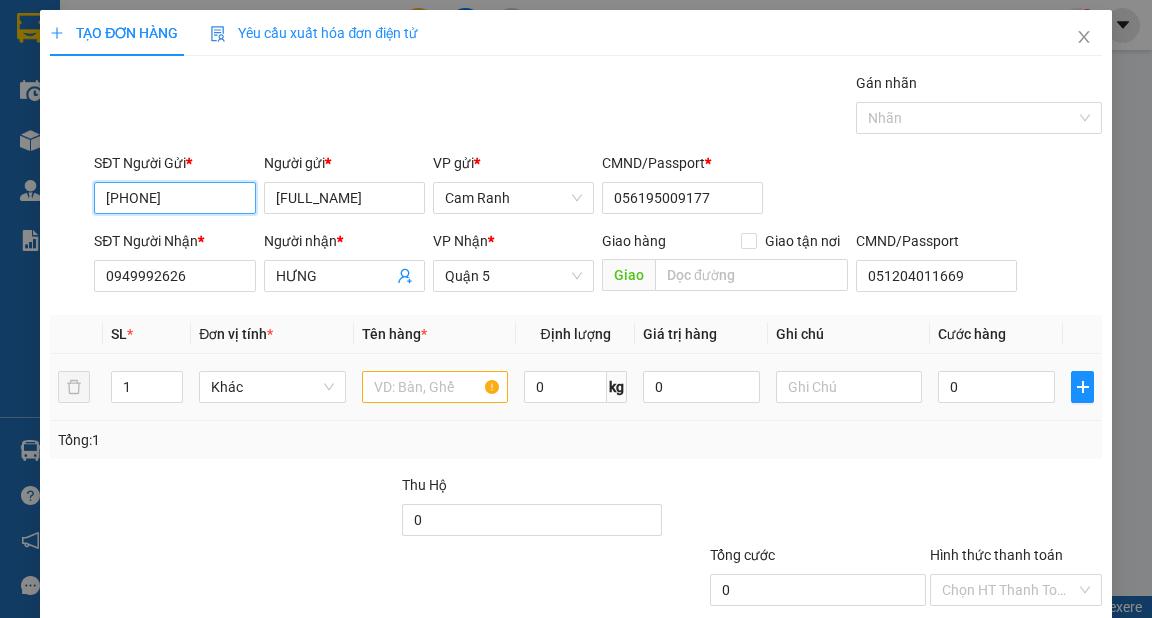 type on "[PHONE]" 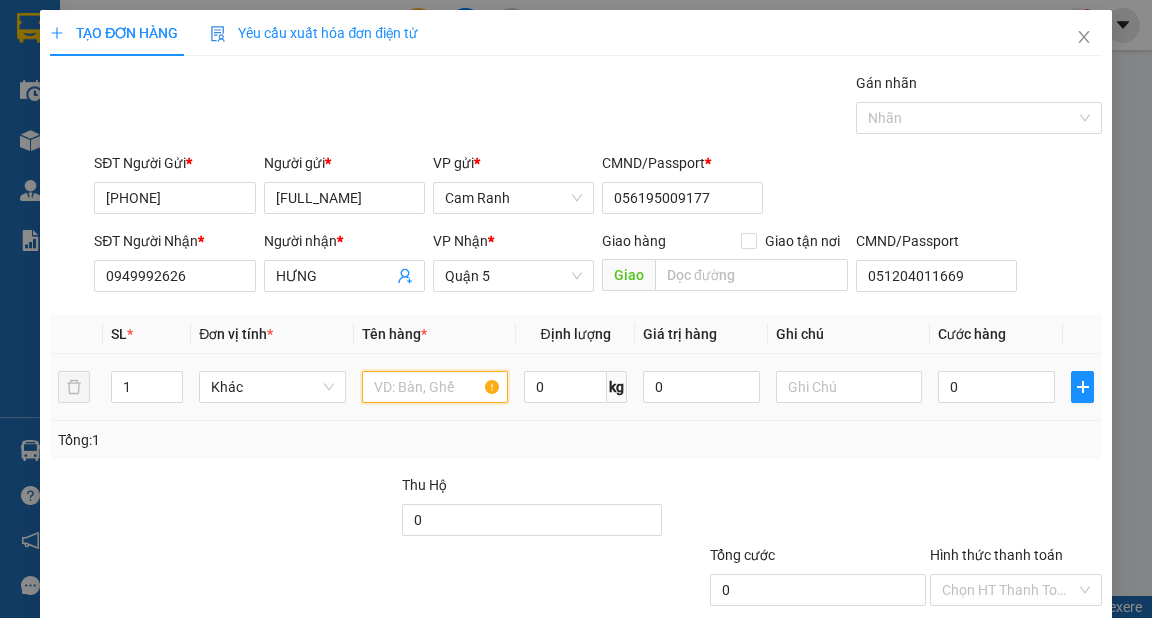click at bounding box center [435, 387] 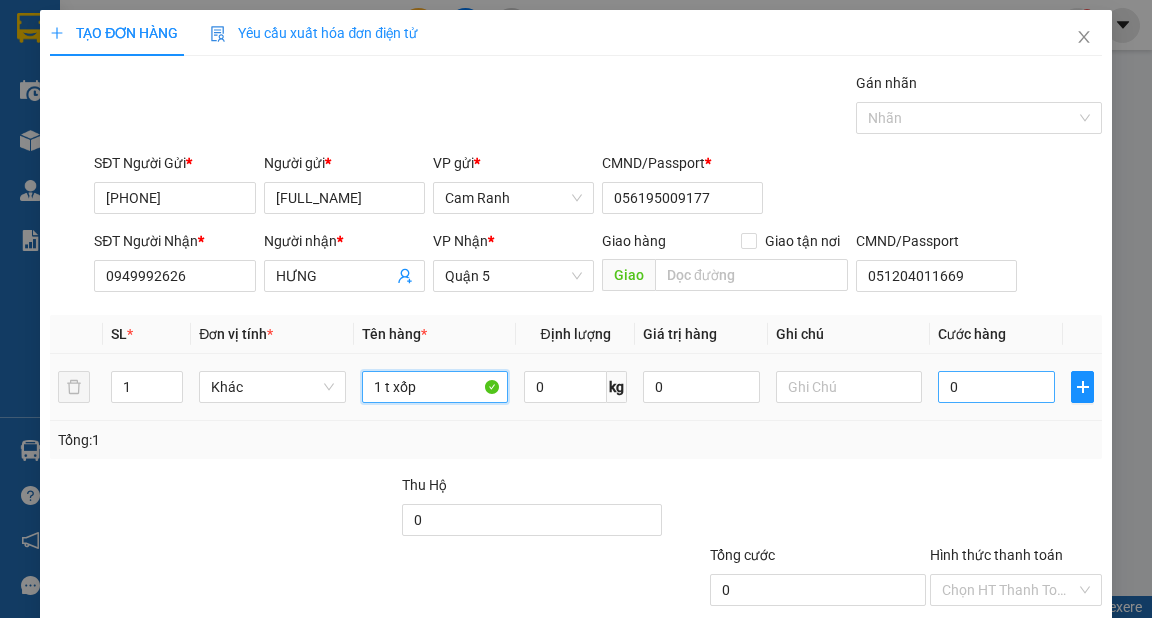 type on "1 t xốp" 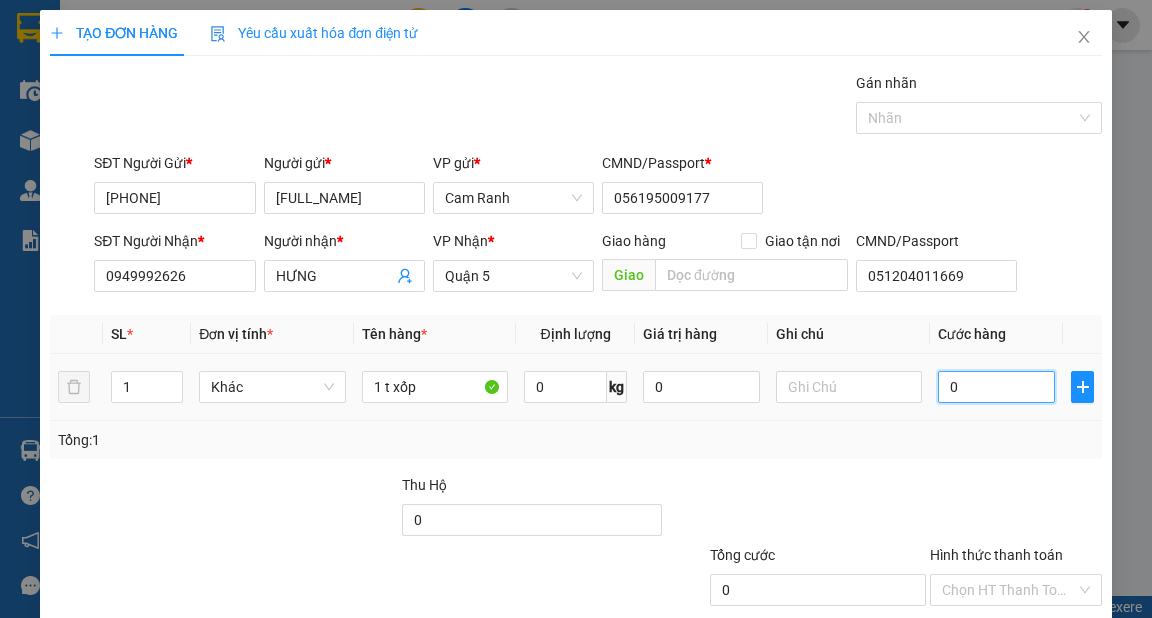 click on "0" at bounding box center (996, 387) 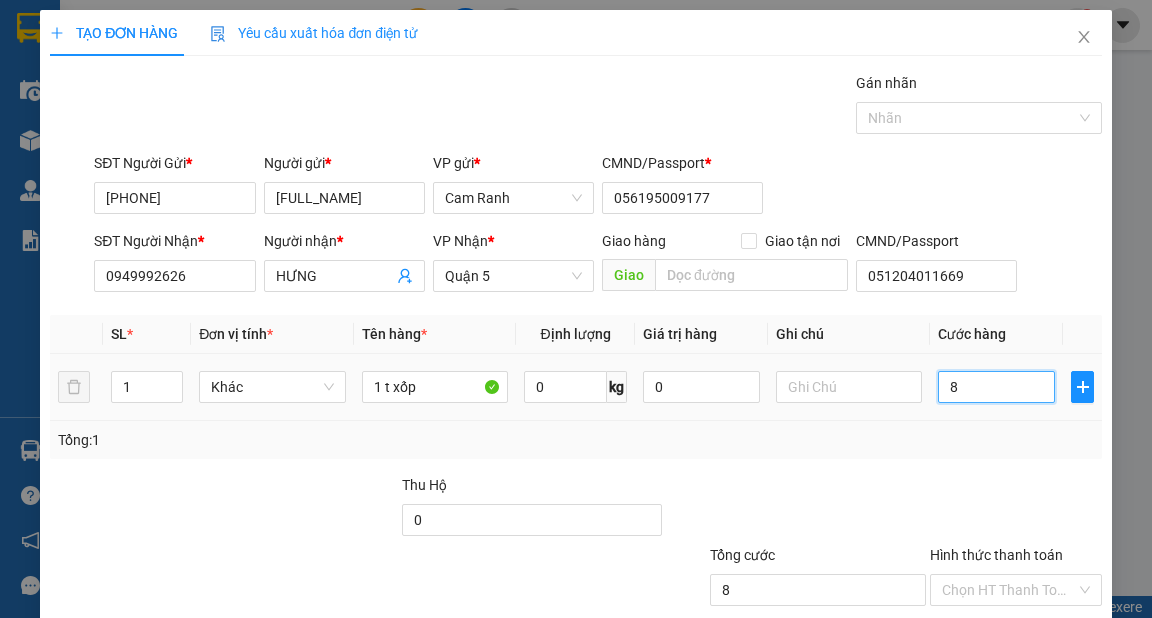 type on "8" 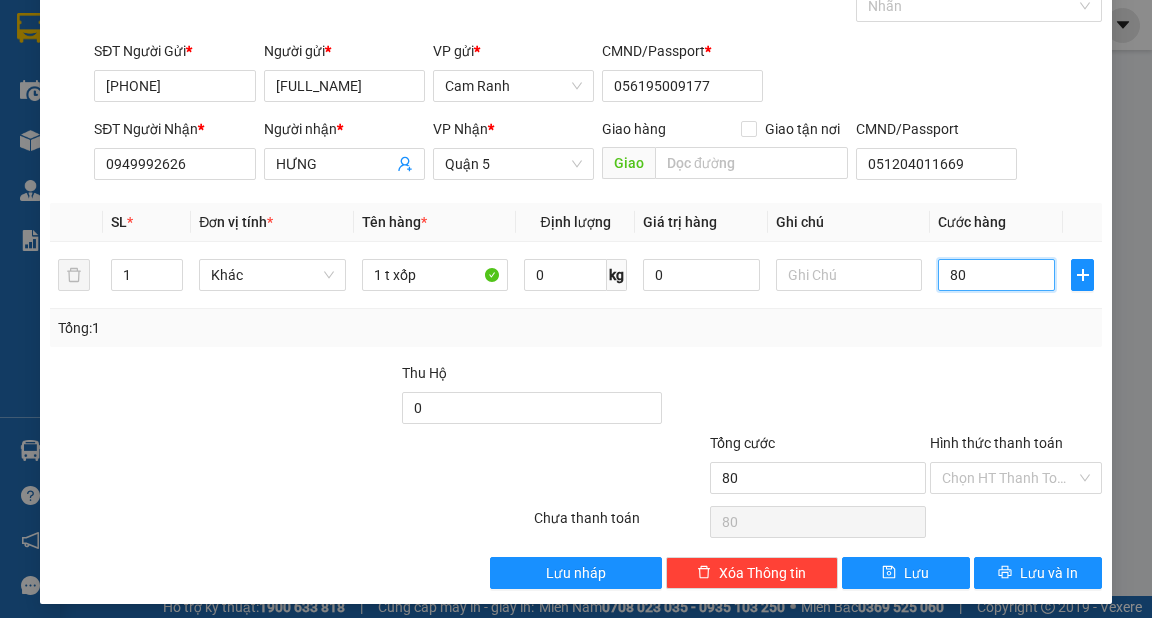 scroll, scrollTop: 120, scrollLeft: 0, axis: vertical 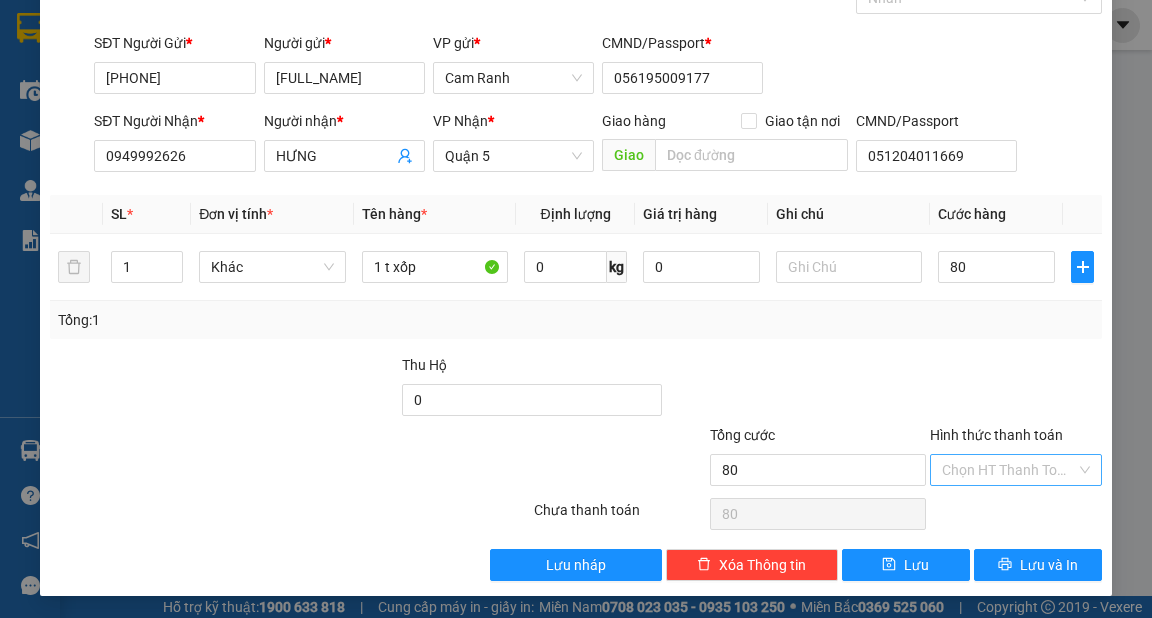 type on "80.000" 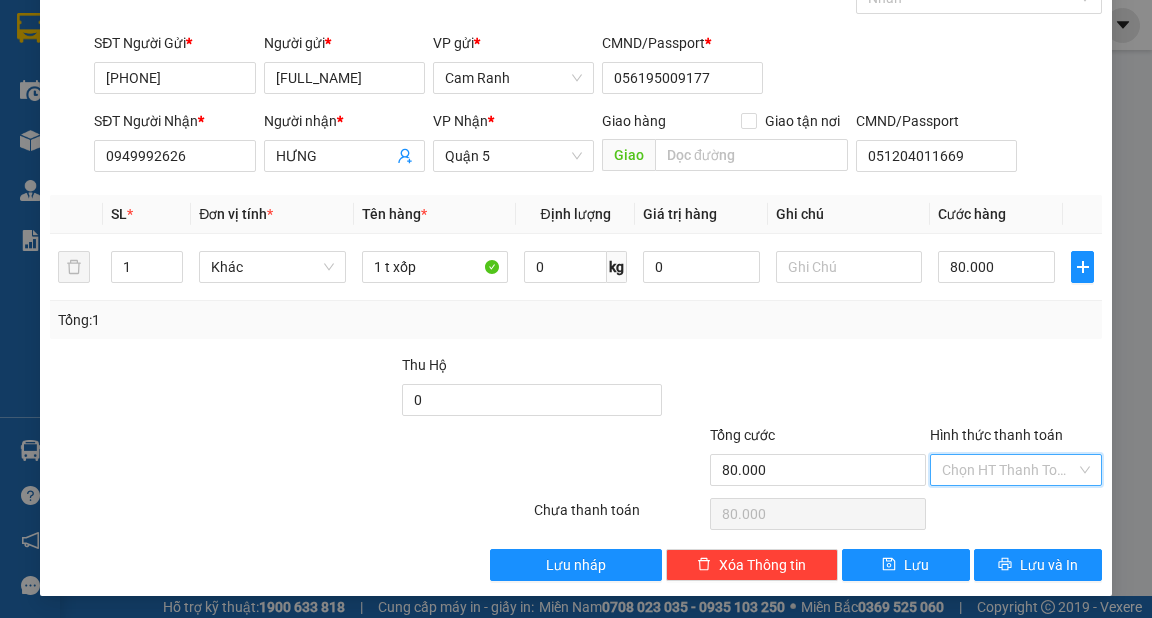 click on "Hình thức thanh toán" at bounding box center (1009, 470) 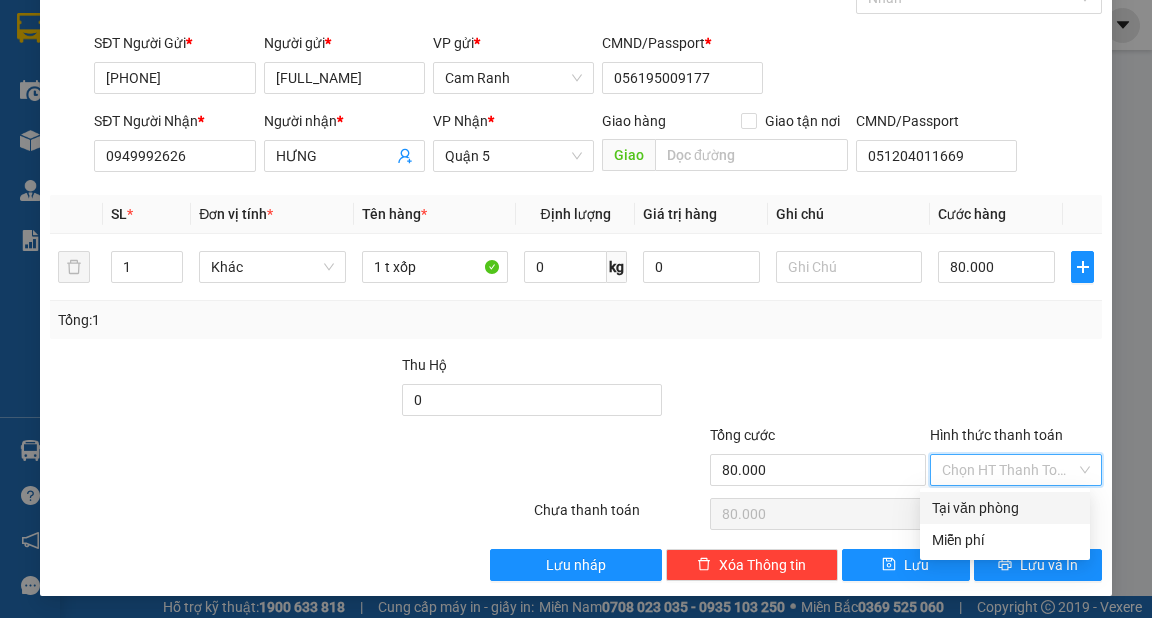 click on "Tại văn phòng" at bounding box center (1005, 508) 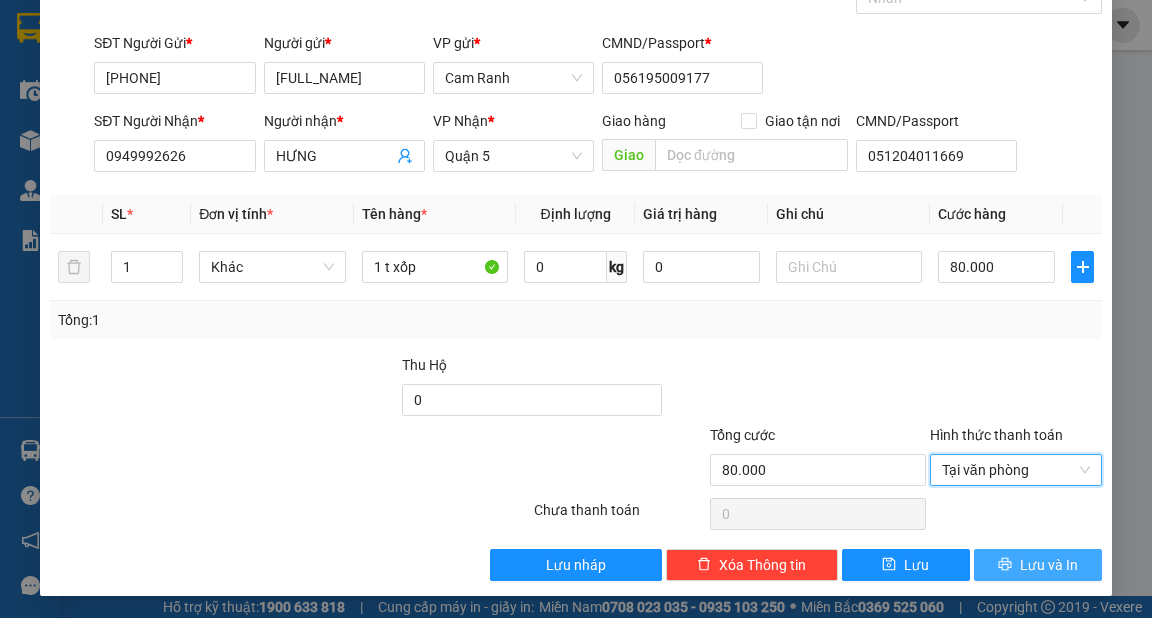 click on "Lưu và In" at bounding box center (1049, 565) 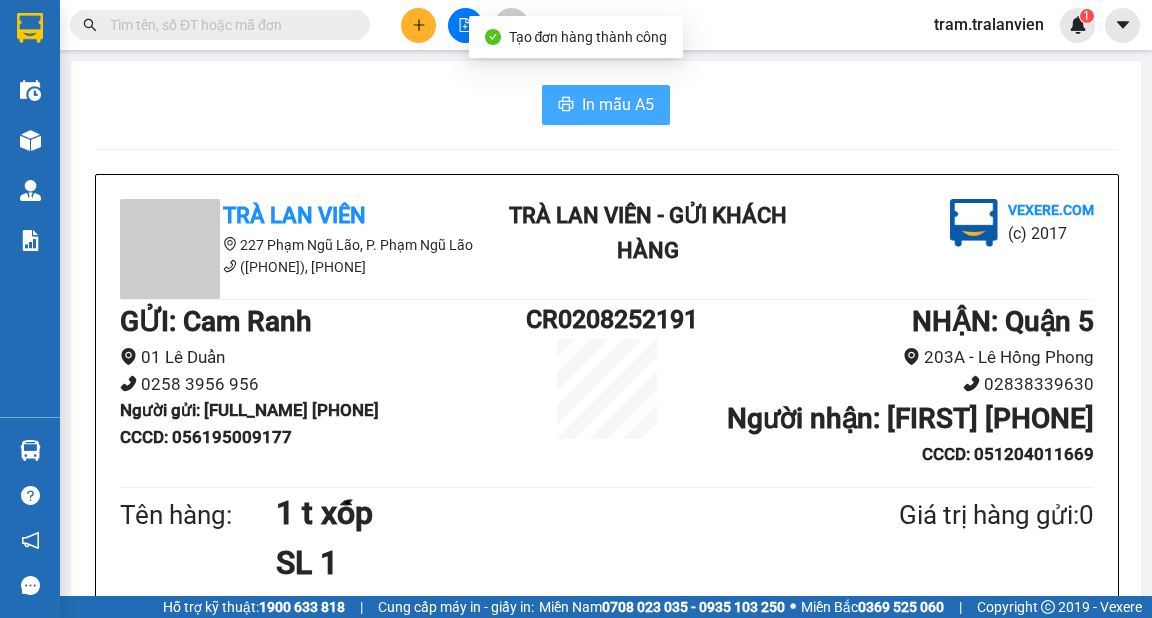 click on "In mẫu A5" at bounding box center [606, 105] 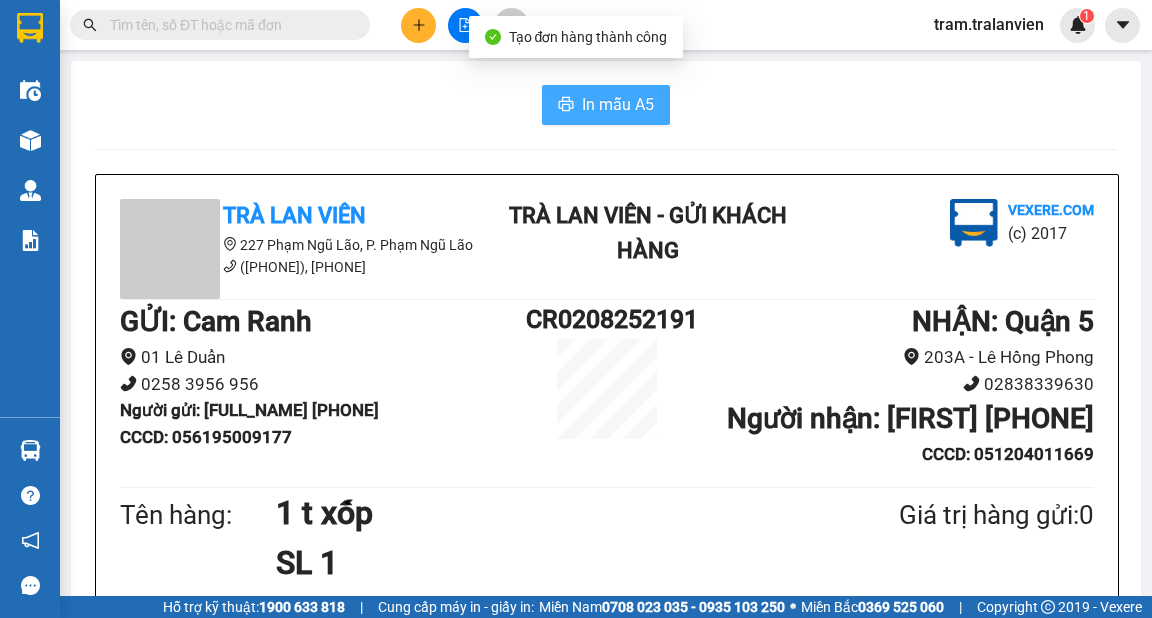 scroll, scrollTop: 0, scrollLeft: 0, axis: both 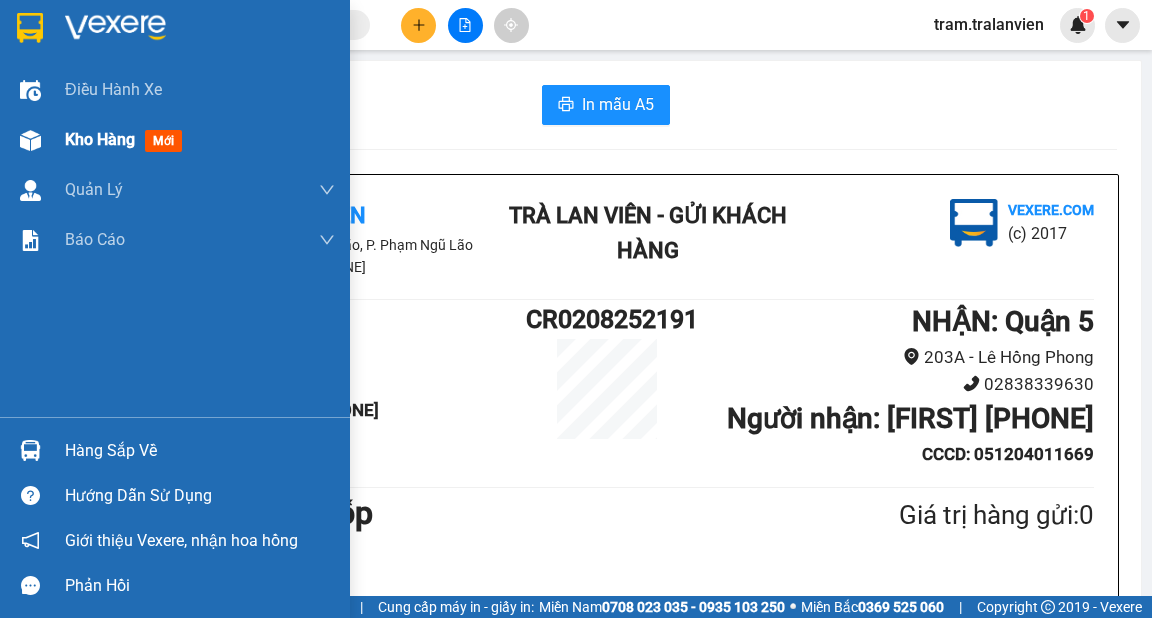 click on "Kho hàng" at bounding box center [100, 139] 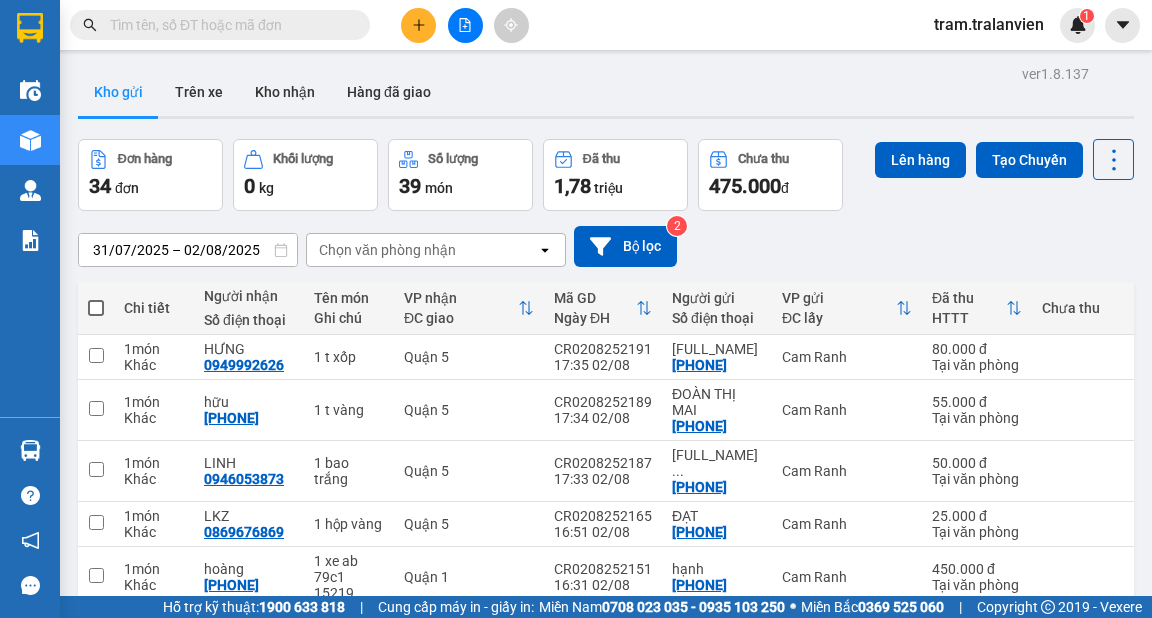 click on "ver  1.8.137 Kho gửi Trên xe Kho nhận Hàng đã giao Đơn hàng 34 đơn Khối lượng 0 kg Số lượng 39 món Đã thu 1,78   triệu Chưa thu 475.000  đ Lên hàng Tạo Chuyến 31/07/2025 – 02/08/2025 Press the down arrow key to interact with the calendar and select a date. Press the escape button to close the calendar. Selected date range is from 31/07/2025 to 02/08/2025. Chọn văn phòng nhận open Bộ lọc 2 Chi tiết Người nhận Số điện thoại Tên món Ghi chú VP nhận ĐC giao Mã GD Ngày ĐH Người gửi Số điện thoại VP gửi ĐC lấy Đã thu HTTT Chưa thu Thu hộ Trạng thái Nhân viên 1  món Khác HƯNG [PHONE] 1 t xốp[QUẬN] 5 CR0208252191 17:35 02/08 VÕ THU NGỌC [PHONE] Cam Ranh 80.000 đ Tại văn phòng tram.tralanvien 1  món Khác hữu [PHONE] 1 t vàng[QUẬN] 5 CR0208252189 17:34 02/08 ĐOÀN THỊ MAI [PHONE] Cam Ranh 55.000 đ Tại văn phòng tram.tralanvien 1  món Khác LINH [PHONE] 1 bao trắng[QUẬN] 5 ..." at bounding box center (606, 482) 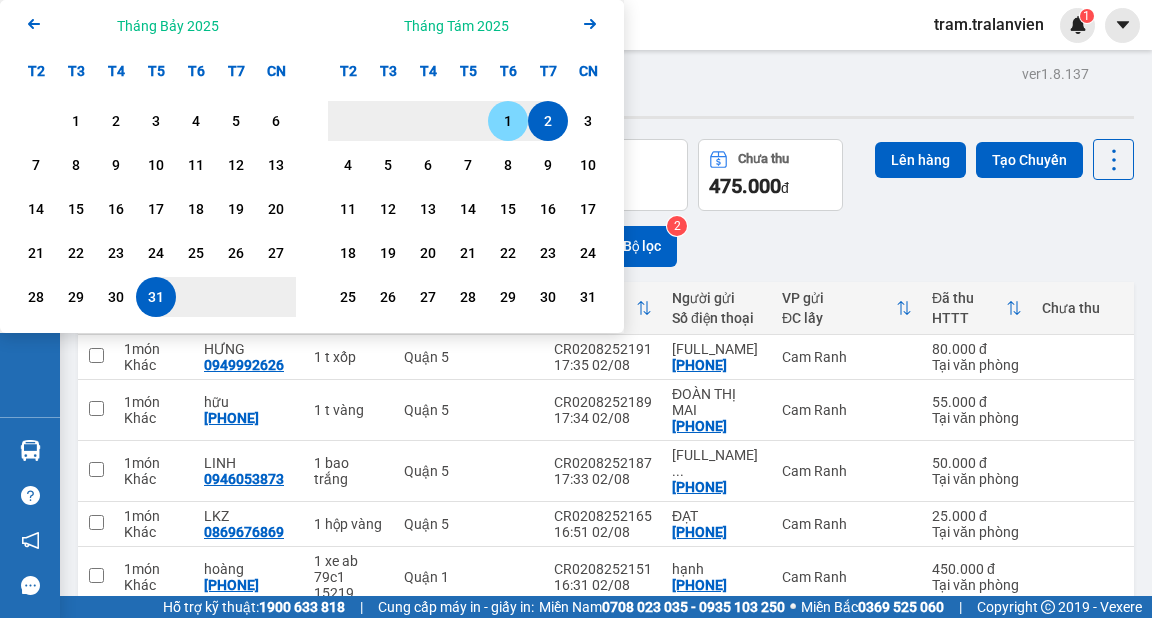 click on "1" at bounding box center [508, 121] 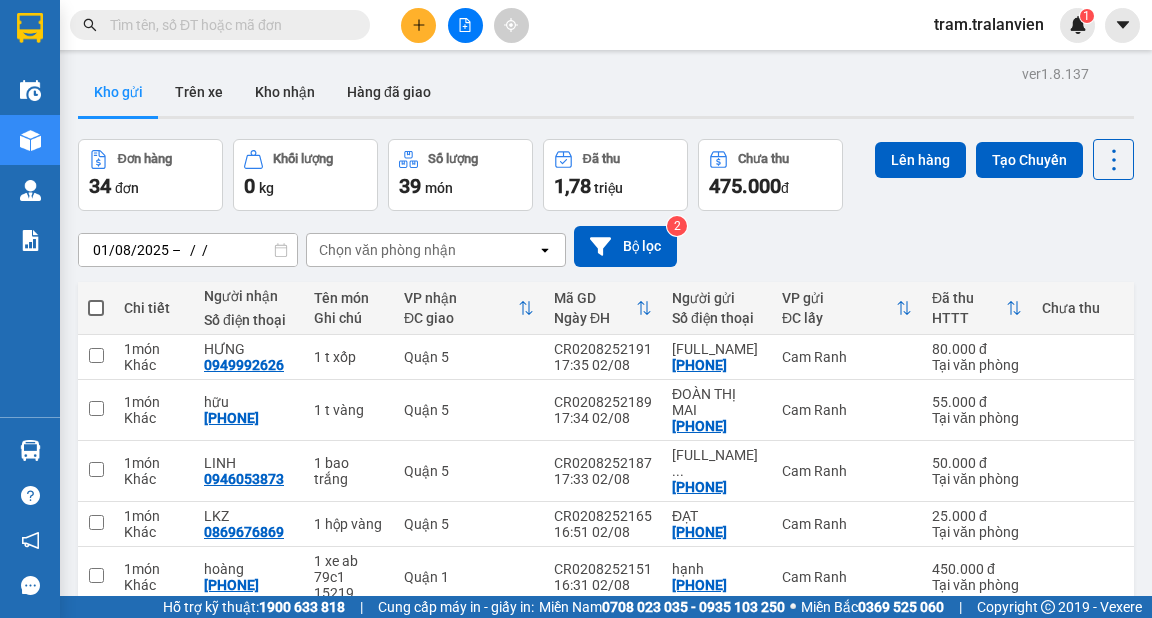 drag, startPoint x: 705, startPoint y: 92, endPoint x: 473, endPoint y: 137, distance: 236.32393 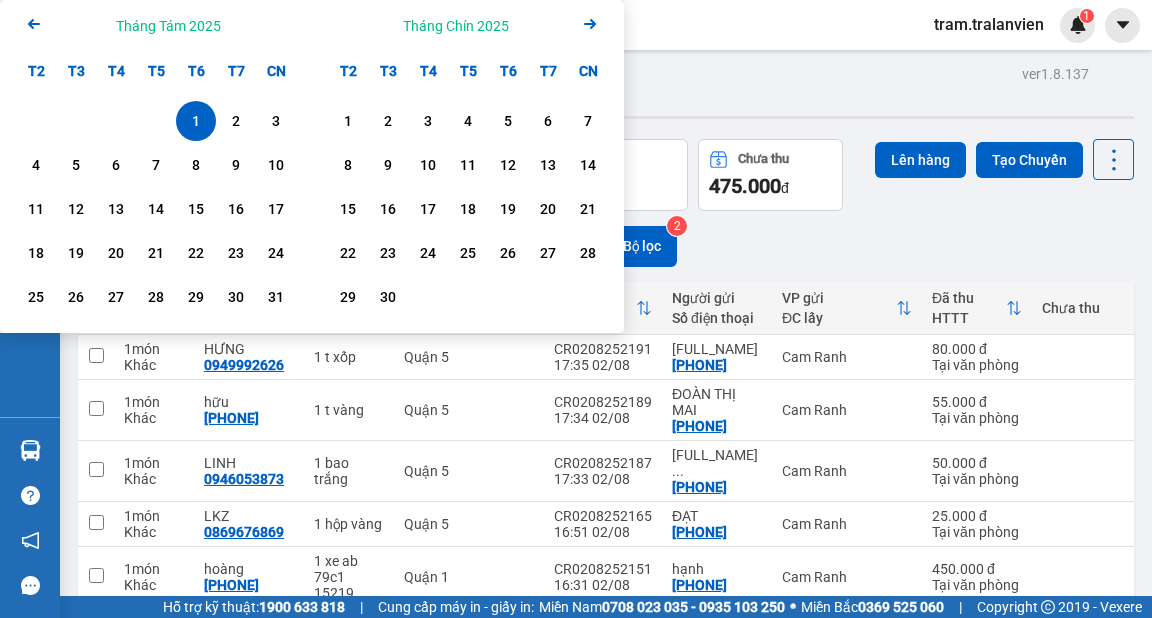 click on "1" at bounding box center (196, 121) 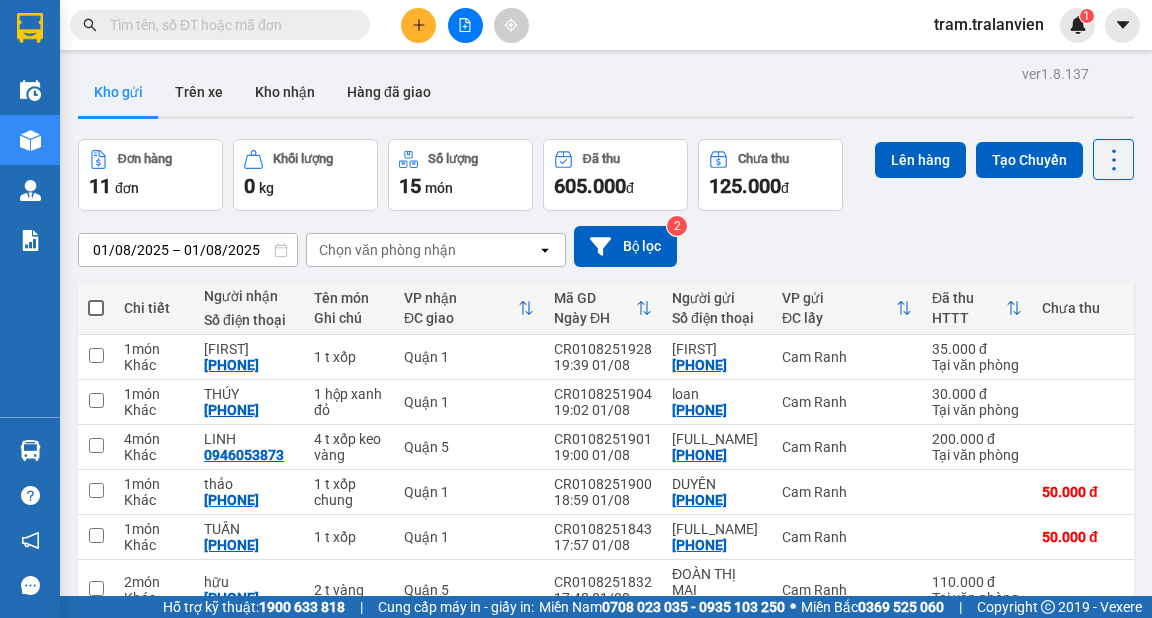 click on "ver  1.8.137 Kho gửi Trên xe Kho nhận Hàng đã giao Đơn hàng 11 đơn Khối lượng 0 kg Số lượng 15 món Đã thu 605.000  đ Chưa thu 125.000  đ Lên hàng Tạo Chuyến 01/08/2025 – 01/08/2025 Press the down arrow key to interact with the calendar and select a date. Press the escape button to close the calendar. Selected date range is from 01/08/2025 to 01/08/2025. Chọn văn phòng nhận open Bộ lọc 2 Chi tiết Người nhận Số điện thoại Tên món Ghi chú VP nhận ĐC giao Mã GD Ngày ĐH Người gửi Số điện thoại VP gửi ĐC lấy Đã thu HTTT Chưa thu Thu hộ Trạng thái Nhân viên 1  món Khác hạnh tiên [PHONE] 1 t xốp[QUẬN] 1 CR0108251928 19:39 01/08 bố phương [PHONE] Cam Ranh 35.000 đ Tại văn phòng tram.tralanvien 1  món Khác THÚY [PHONE] 1 hộp xanh đỏ[QUẬN] 1 CR0108251904 19:02 01/08 loan [PHONE] Cam Ranh 30.000 đ Tại văn phòng tram.tralanvien 4  món Khác LINH [PHONE] 4 t xốp keo vàng 1  món" at bounding box center (606, 474) 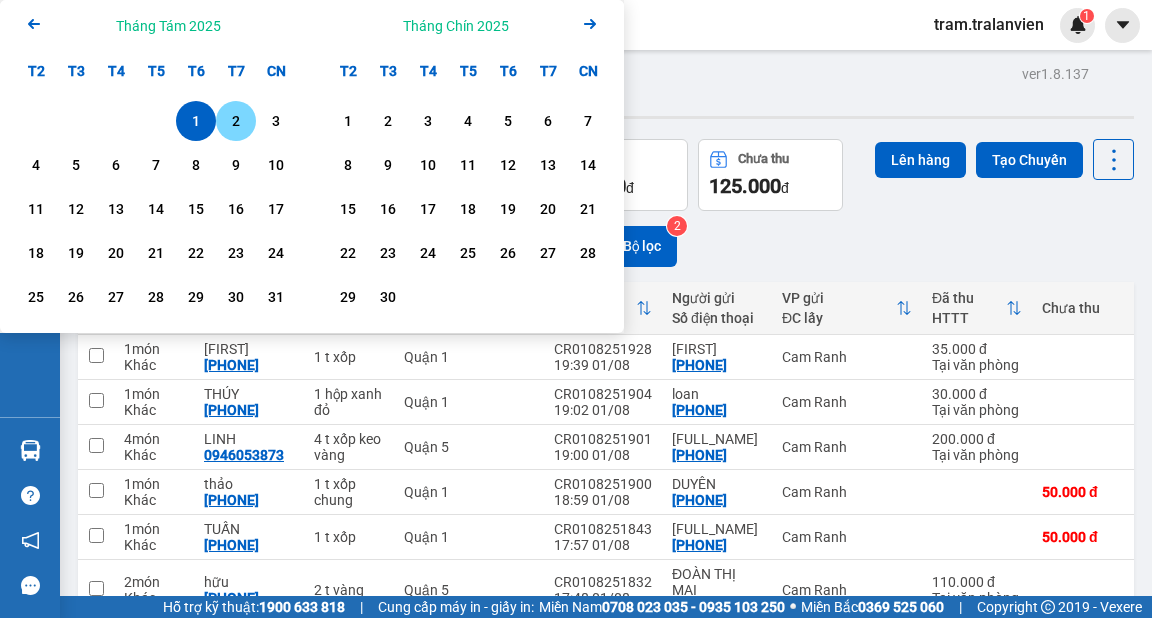 click on "2" at bounding box center (236, 121) 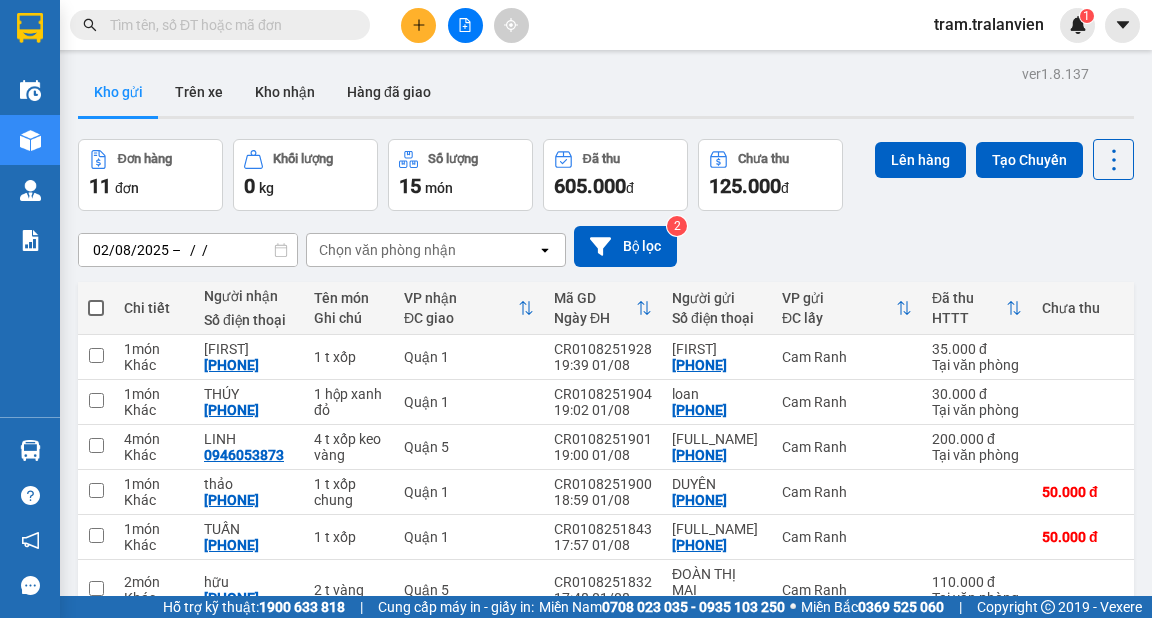drag, startPoint x: 842, startPoint y: 47, endPoint x: 806, endPoint y: 77, distance: 46.8615 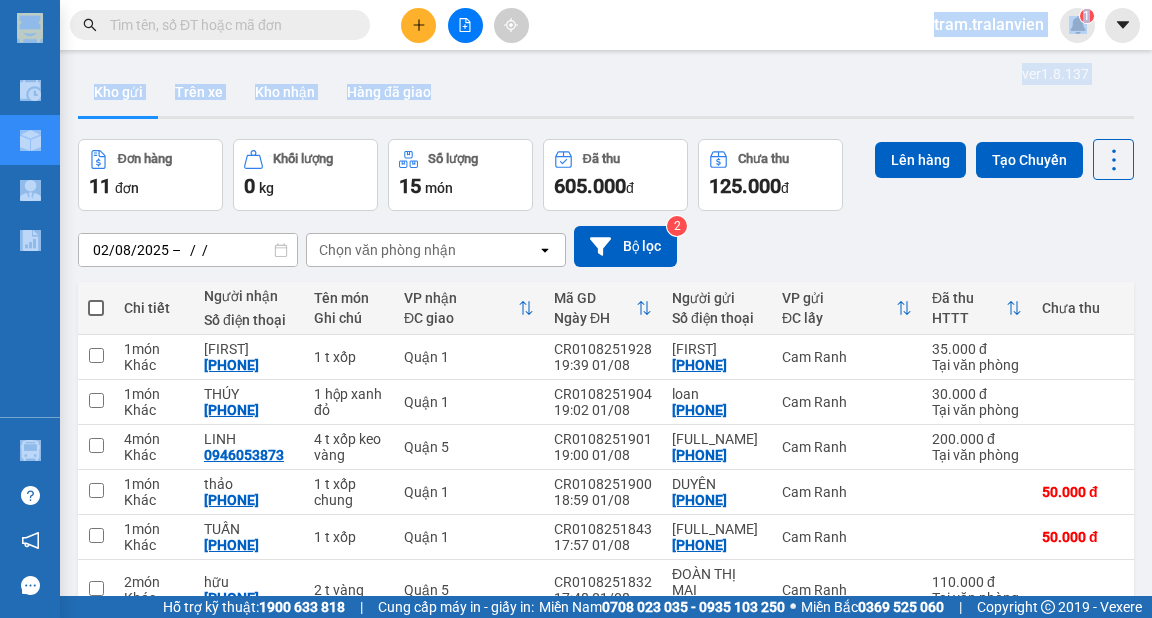 click on "ver  1.8.137 Kho gửi Trên xe Kho nhận Hàng đã giao Đơn hàng 11 đơn Khối lượng 0 kg Số lượng 15 món Đã thu 605.000  đ Chưa thu 125.000  đ Lên hàng Tạo Chuyến 02/08/2025 –   /  / Press the down arrow key to interact with the calendar and select a date. Press the escape button to close the calendar. Selected date is 02/08/2025. Select the second date. Chọn văn phòng nhận open Bộ lọc 2 Chi tiết Người nhận Số điện thoại Tên món Ghi chú VP nhận ĐC giao Mã GD Ngày ĐH Người gửi Số điện thoại VP gửi ĐC lấy Đã thu HTTT Chưa thu Thu hộ Trạng thái Nhân viên 1  món Khác hạnh tiên [PHONE] 1 t xốp[QUẬN] 1 CR0108251928 19:39 01/08 bố phương [PHONE] Cam Ranh 35.000 đ Tại văn phòng tram.tralanvien 1  món Khác THÚY [PHONE] 1 hộp xanh đỏ[QUẬN] 1 CR0108251904 19:02 01/08 loan [PHONE] Cam Ranh 30.000 đ Tại văn phòng tram.tralanvien 4  món Khác LINH [PHONE] 4 t xốp keo vàng 1  món" at bounding box center [606, 474] 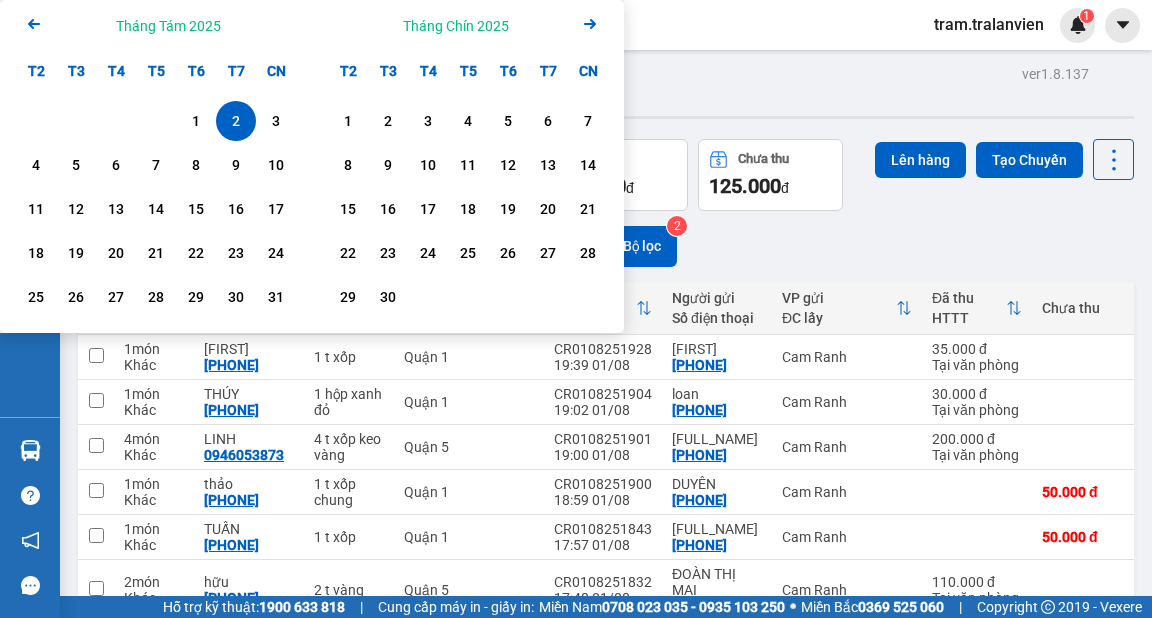click on "2" at bounding box center [236, 121] 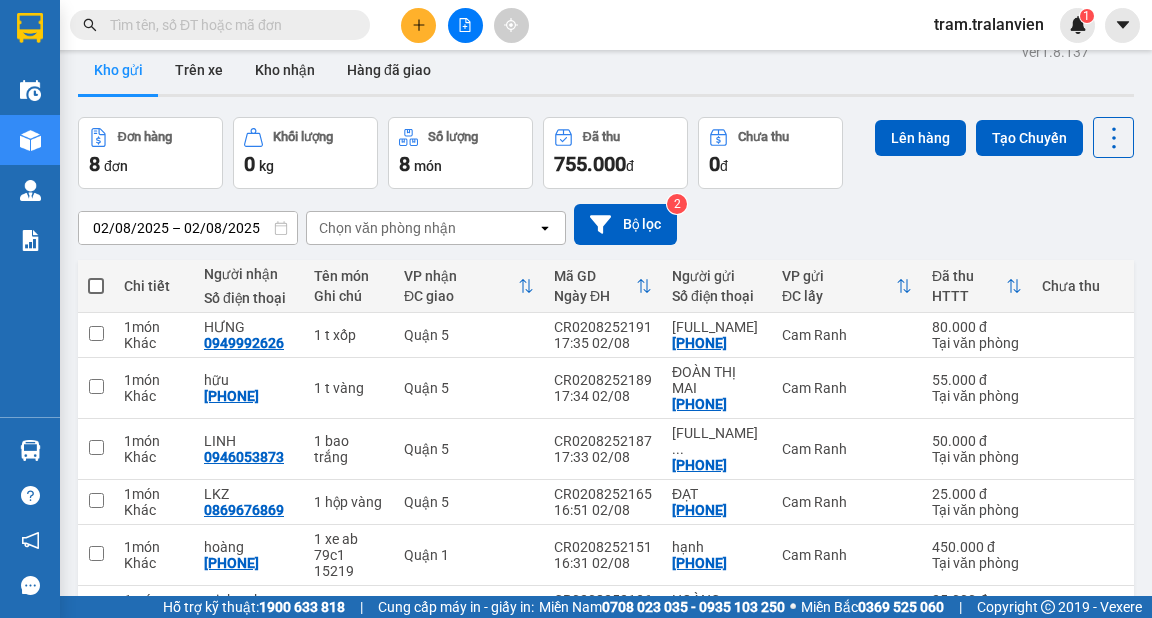 scroll, scrollTop: 9, scrollLeft: 0, axis: vertical 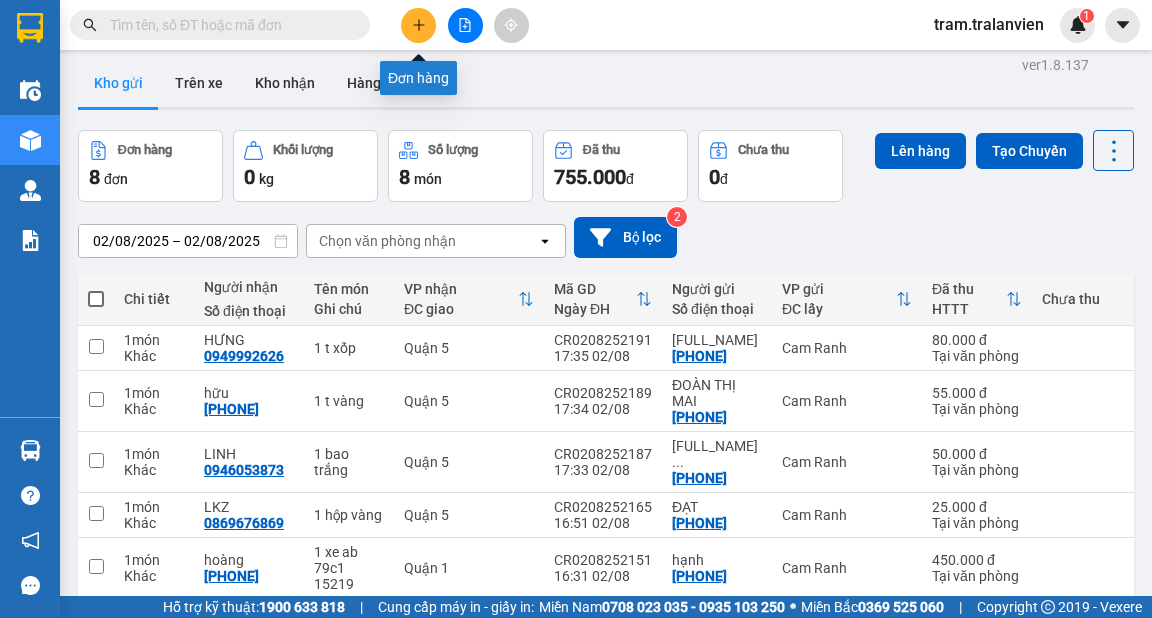 click at bounding box center (418, 25) 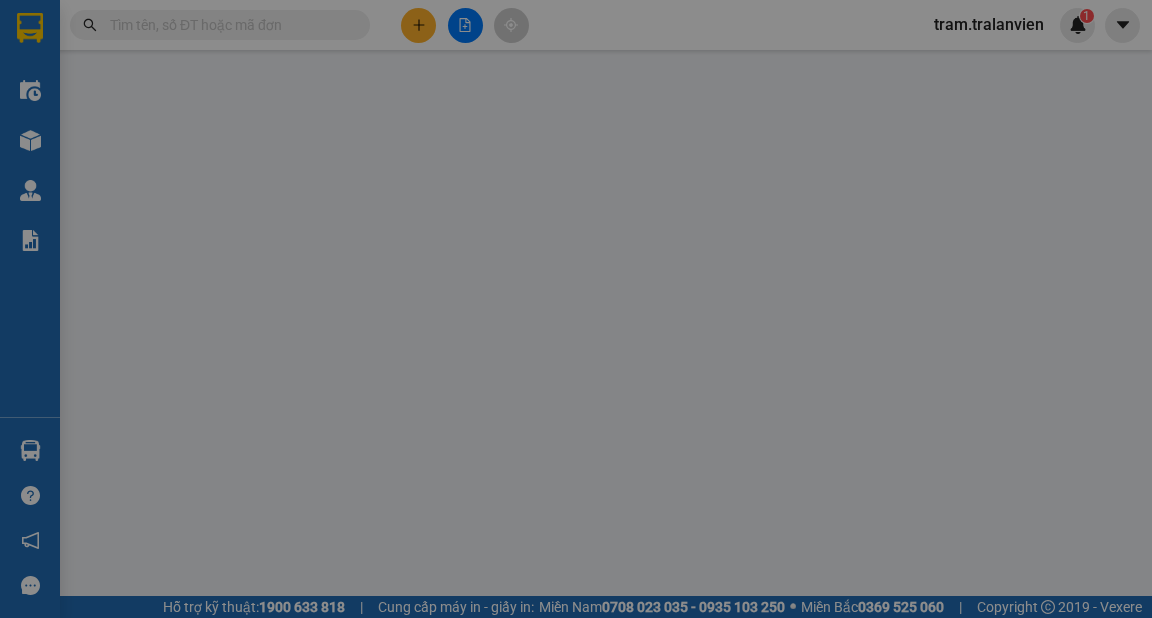 scroll, scrollTop: 0, scrollLeft: 0, axis: both 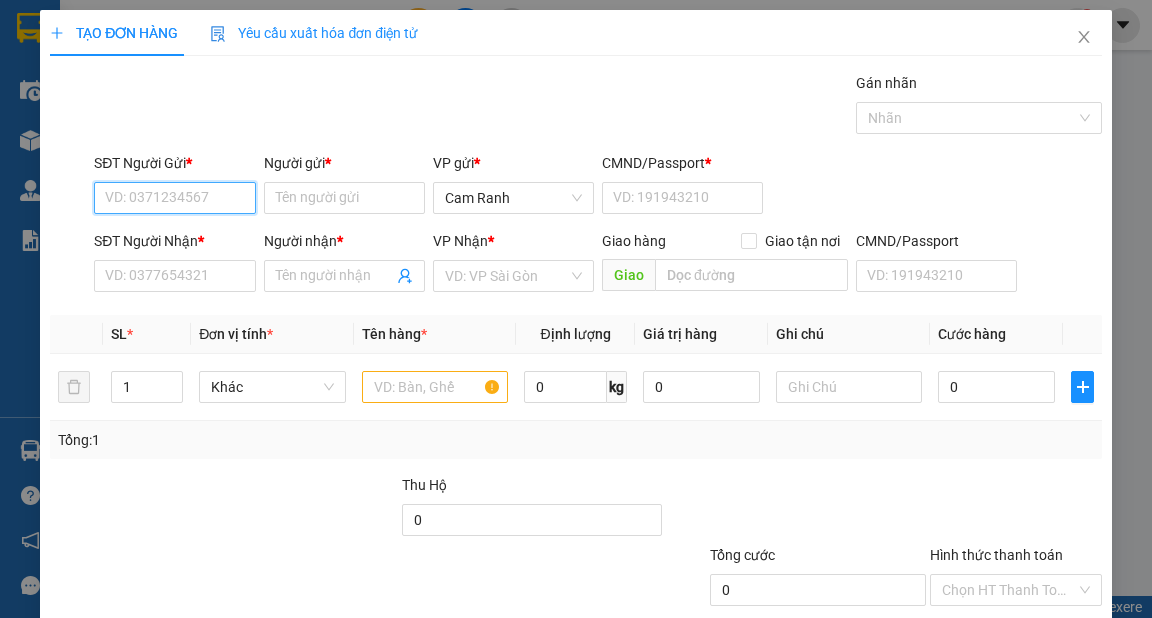 click on "SĐT Người Gửi  *" at bounding box center (174, 198) 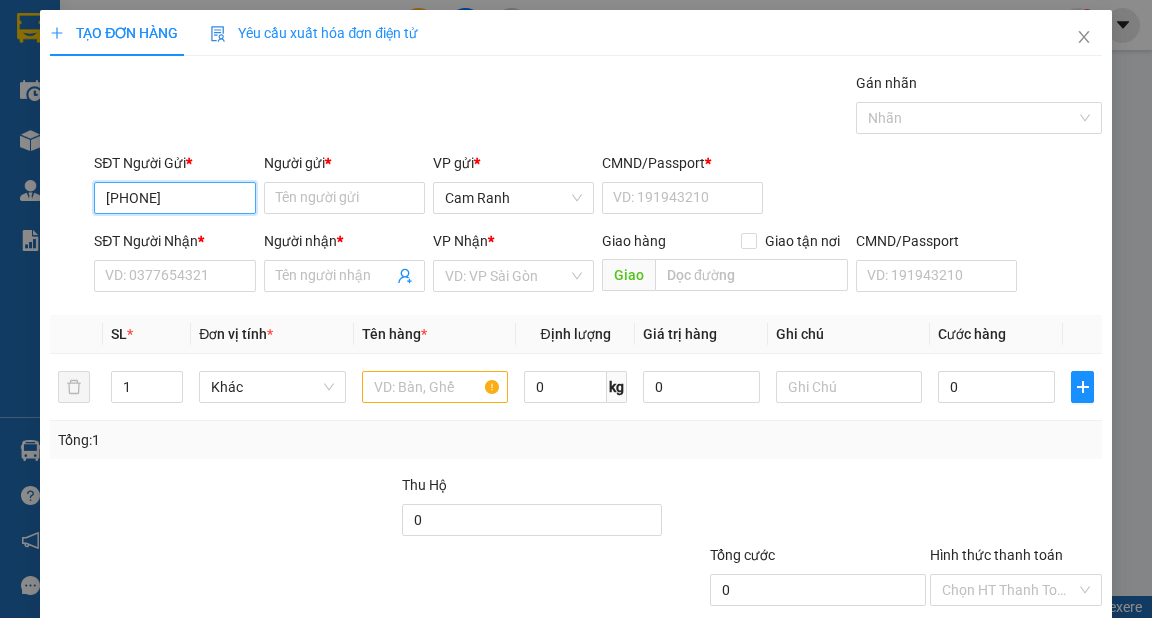type on "[PHONE]" 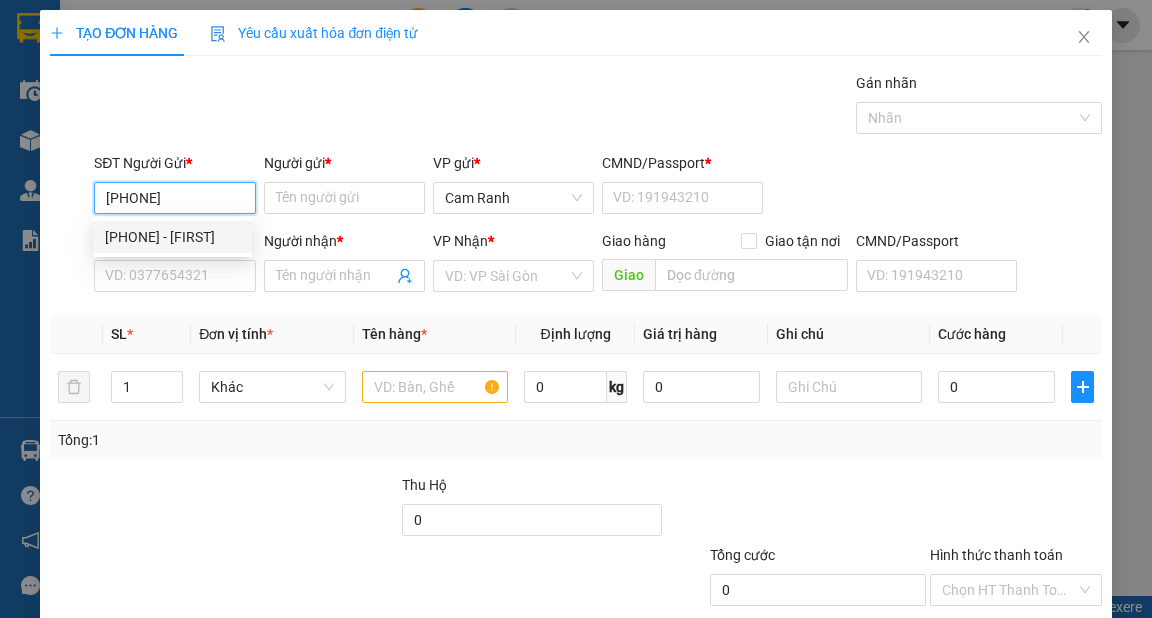 click on "[PHONE] - [FIRST]" at bounding box center (172, 237) 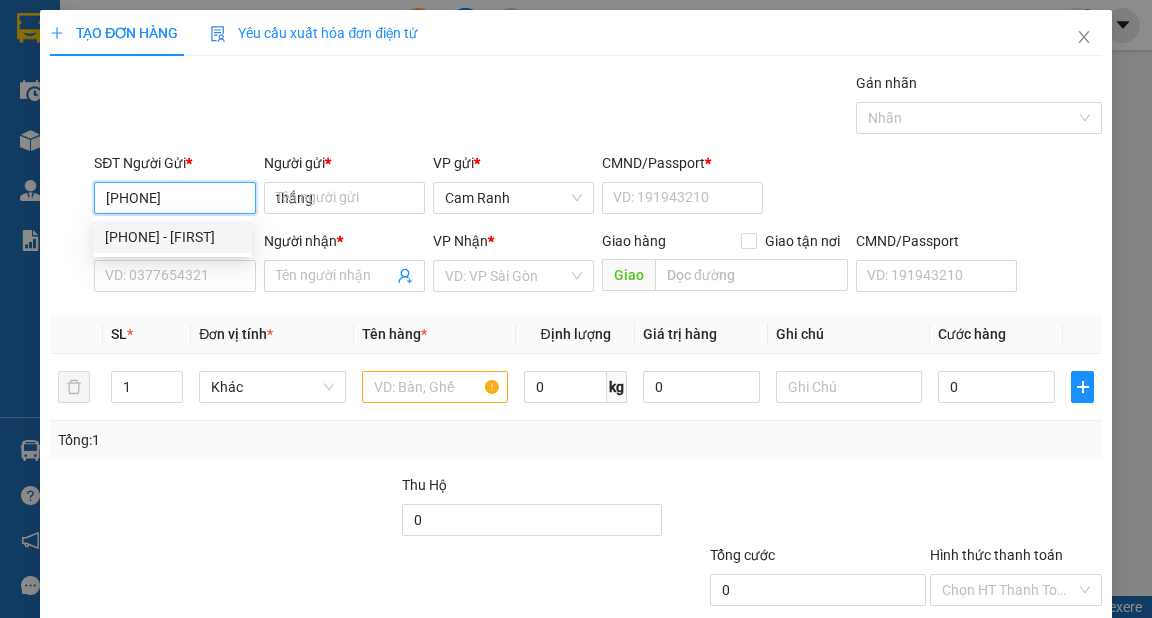 type on "225311932" 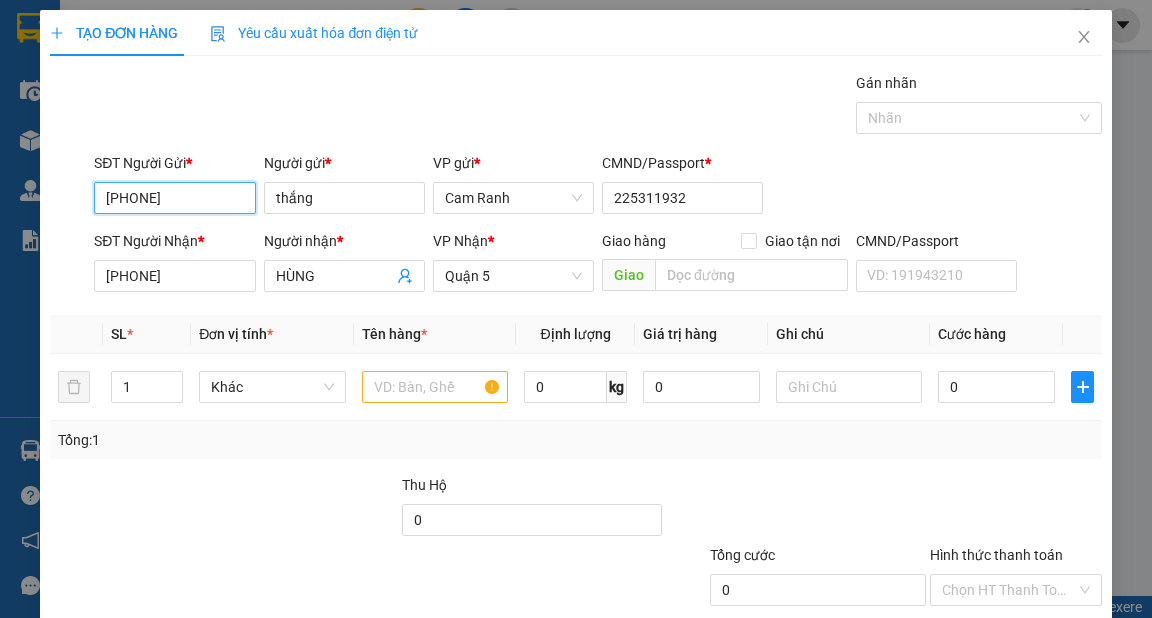 type on "[PHONE]" 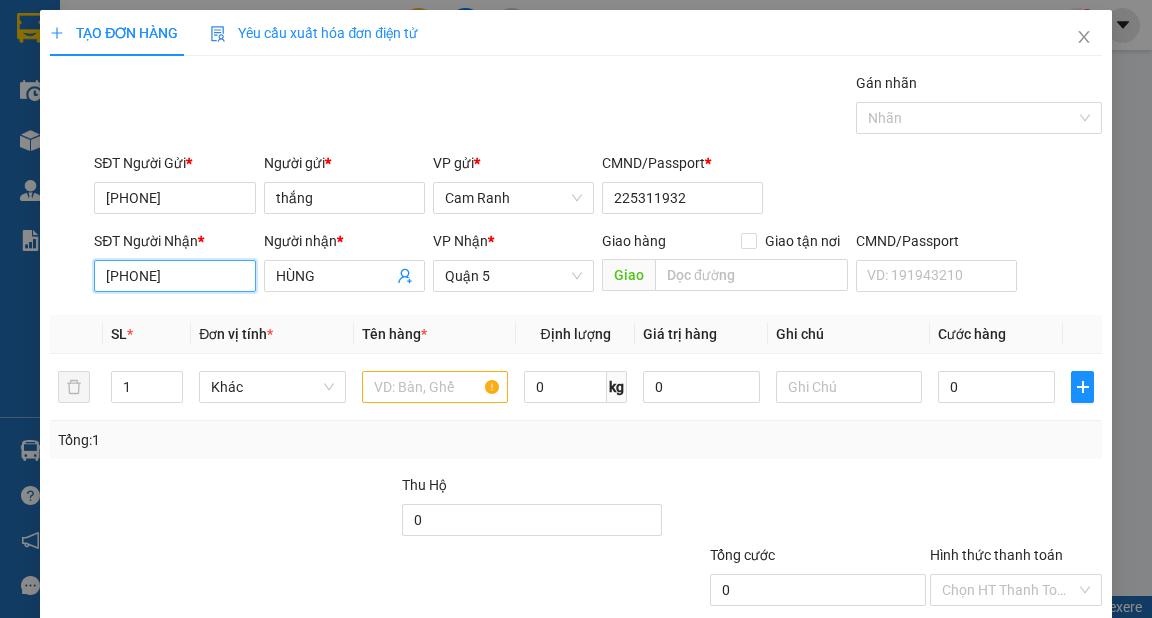 drag, startPoint x: 47, startPoint y: 278, endPoint x: 0, endPoint y: 282, distance: 47.169907 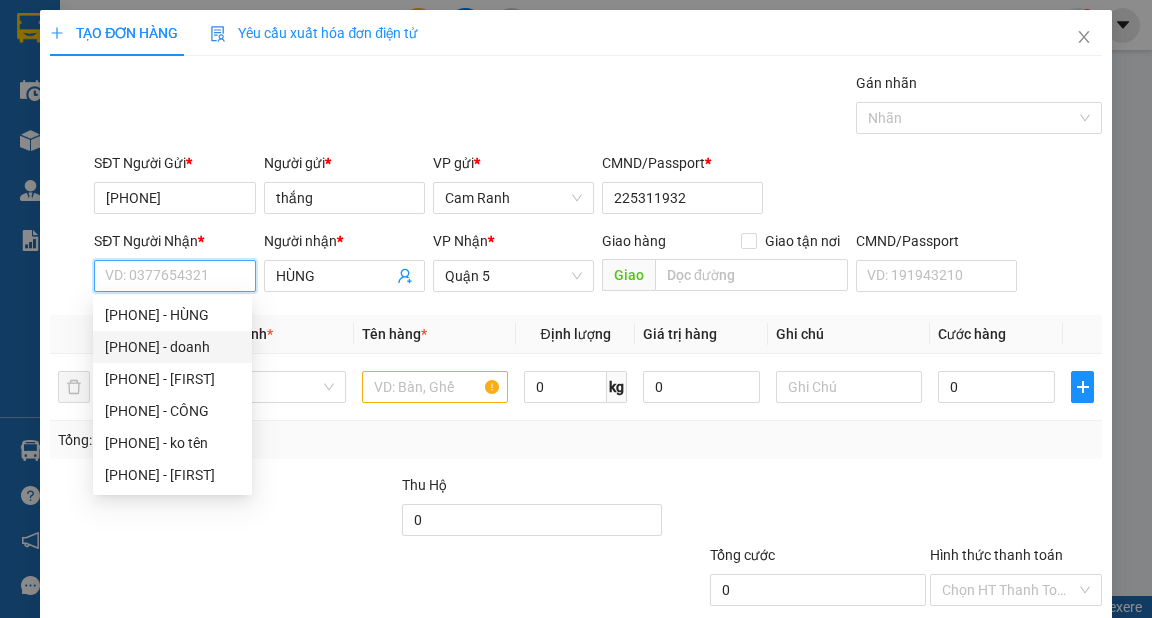 click on "[PHONE] - doanh" at bounding box center [172, 347] 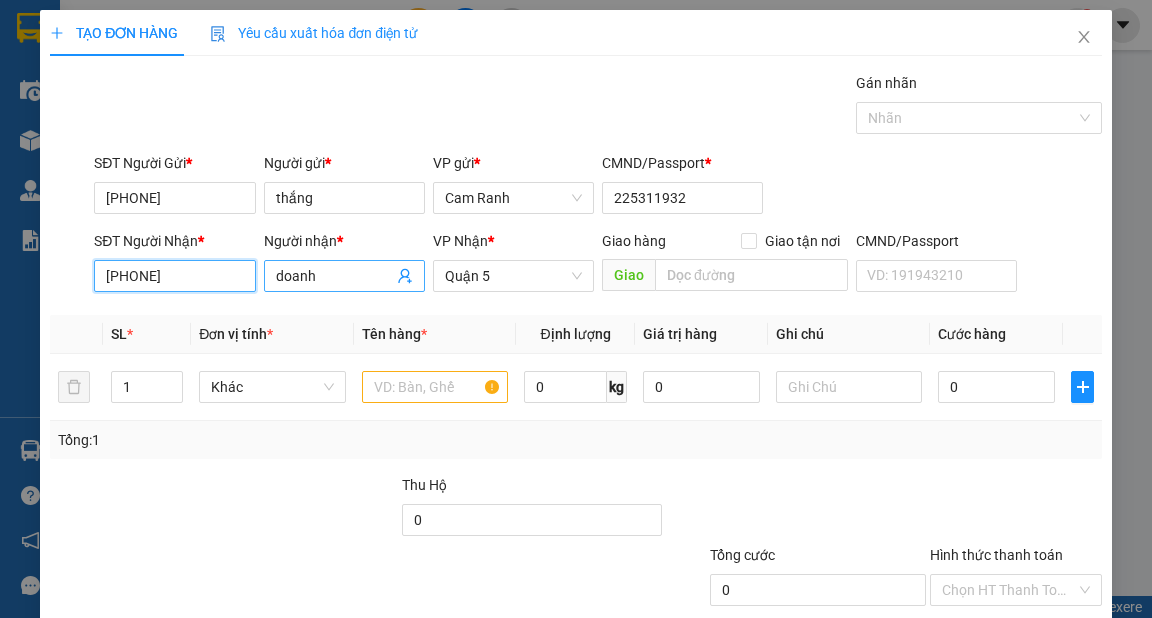 type on "[PHONE]" 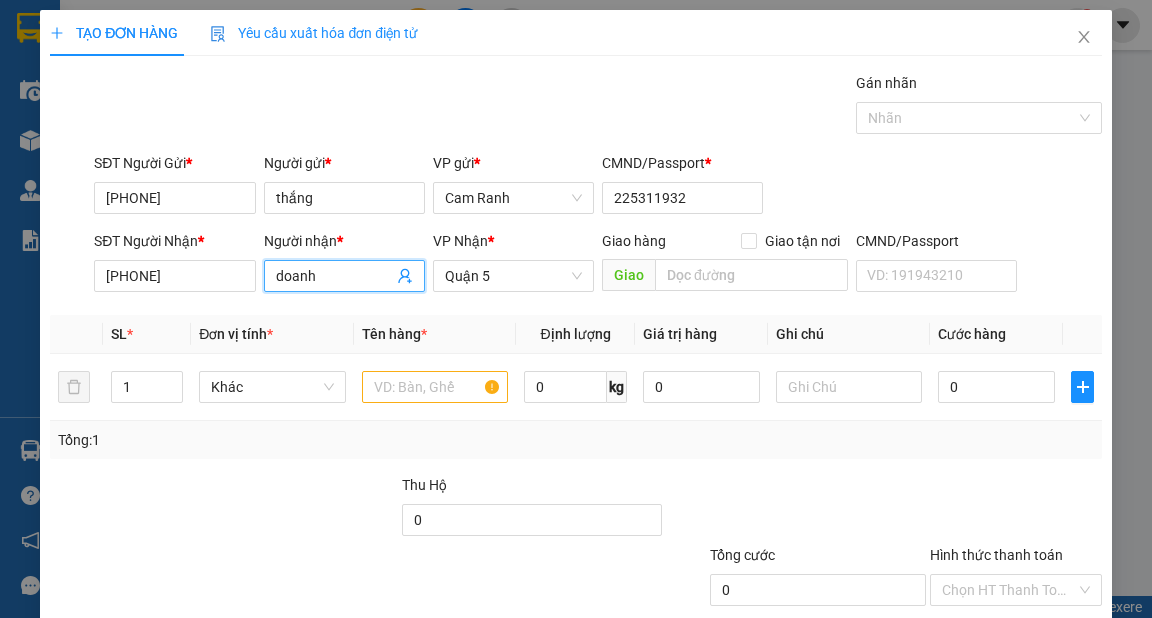 click on "doanh" at bounding box center [334, 276] 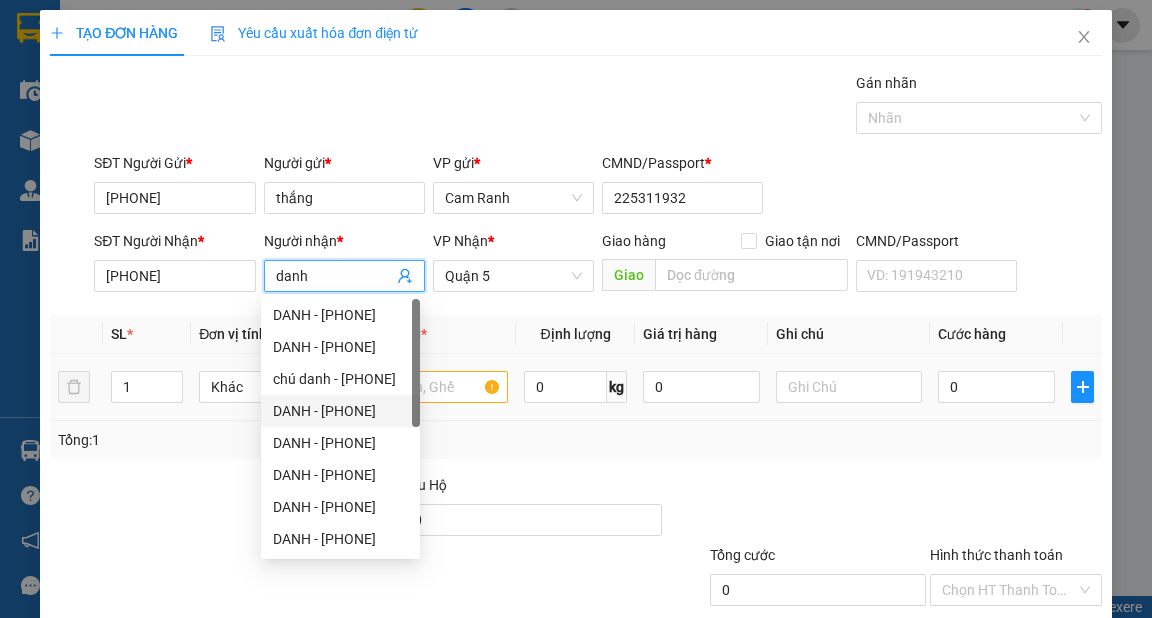 type on "danh" 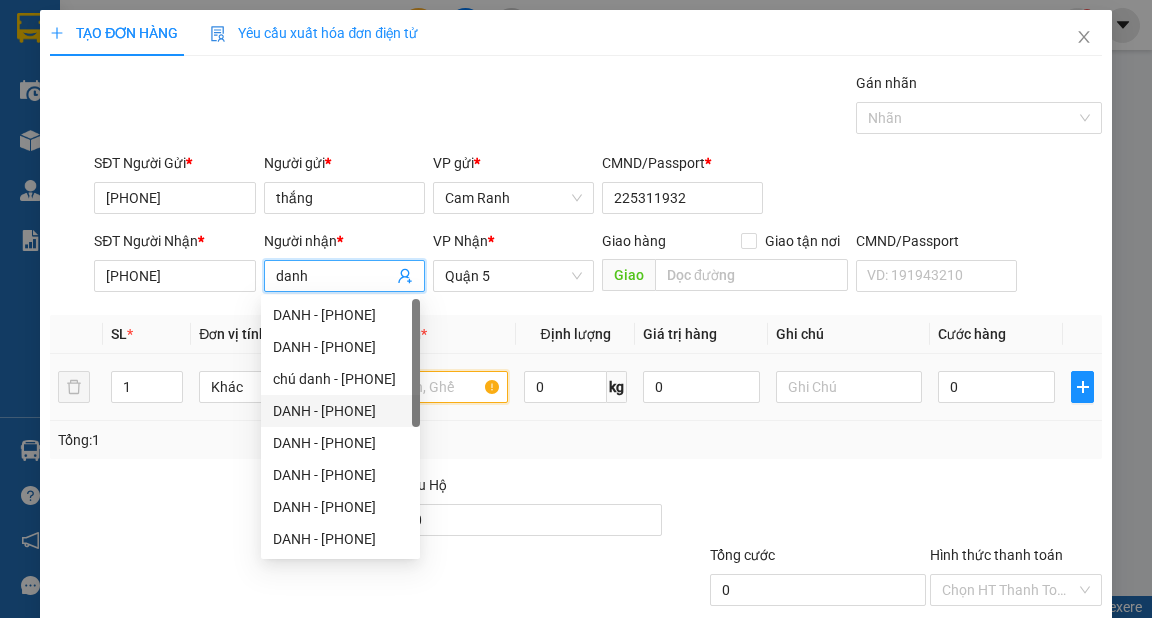 drag, startPoint x: 461, startPoint y: 392, endPoint x: 460, endPoint y: 371, distance: 21.023796 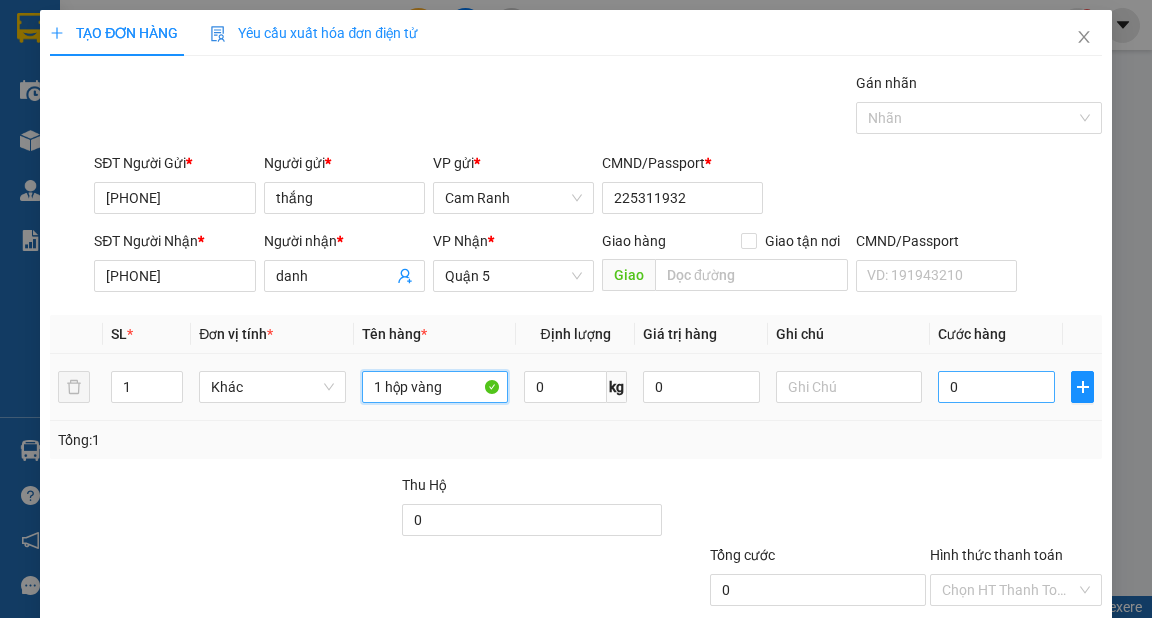 type on "1 hộp vàng" 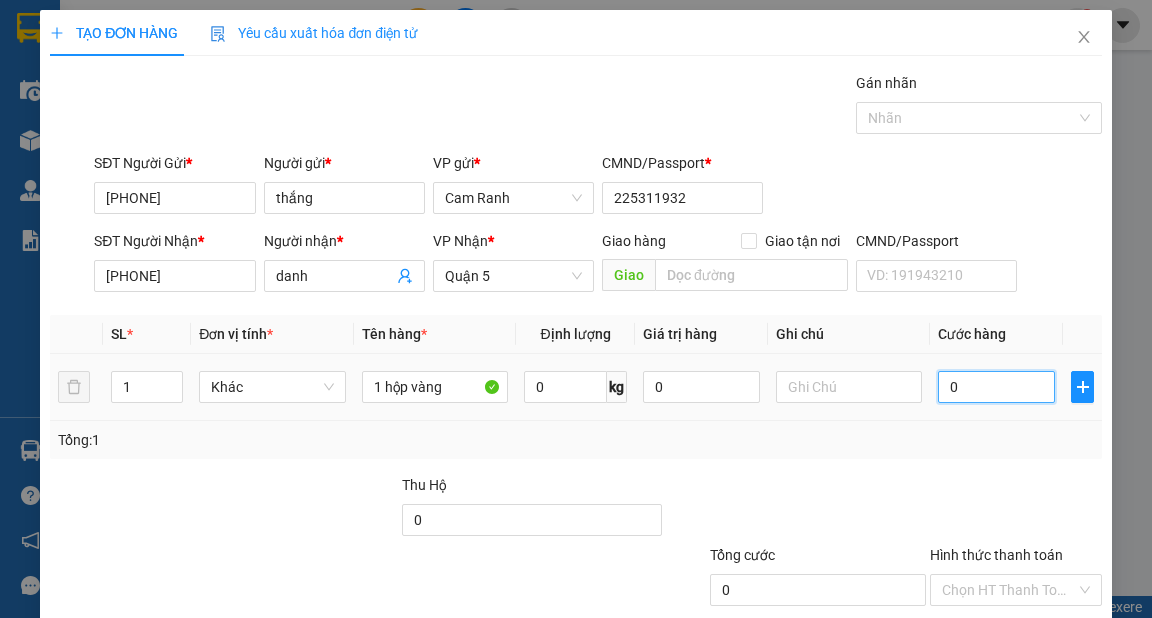 click on "0" at bounding box center (996, 387) 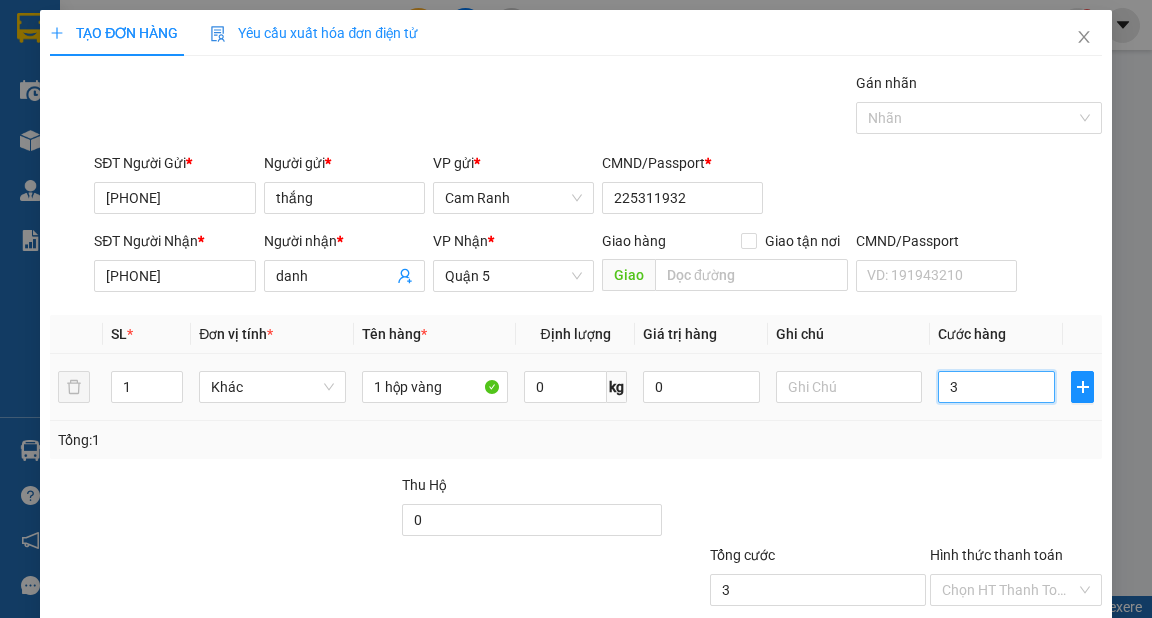 type on "30" 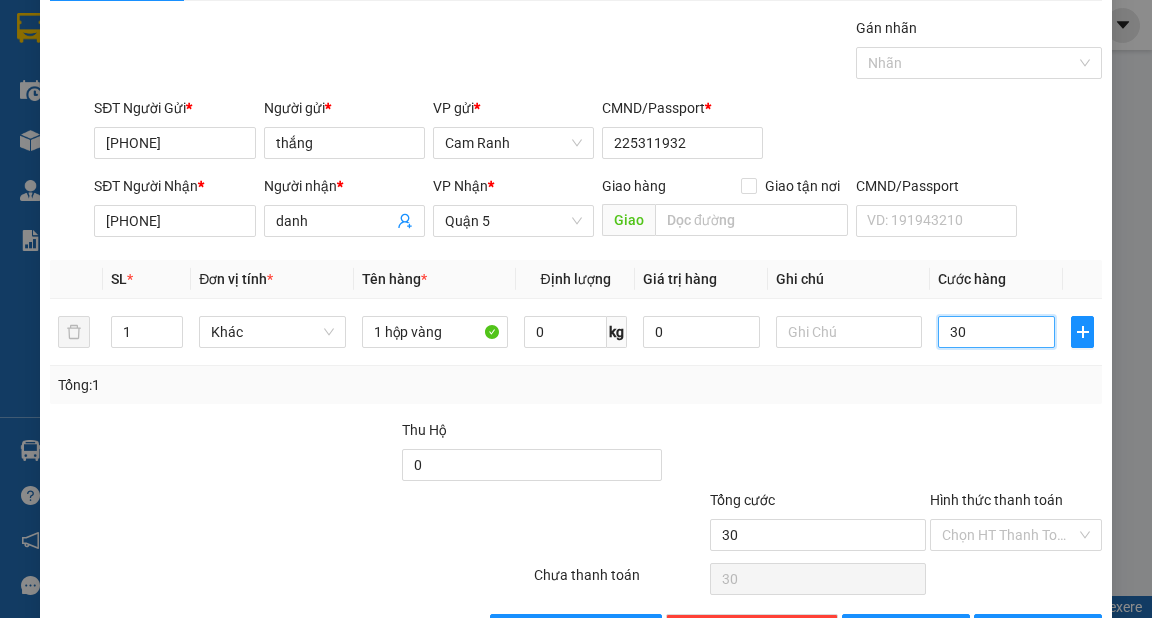 scroll, scrollTop: 120, scrollLeft: 0, axis: vertical 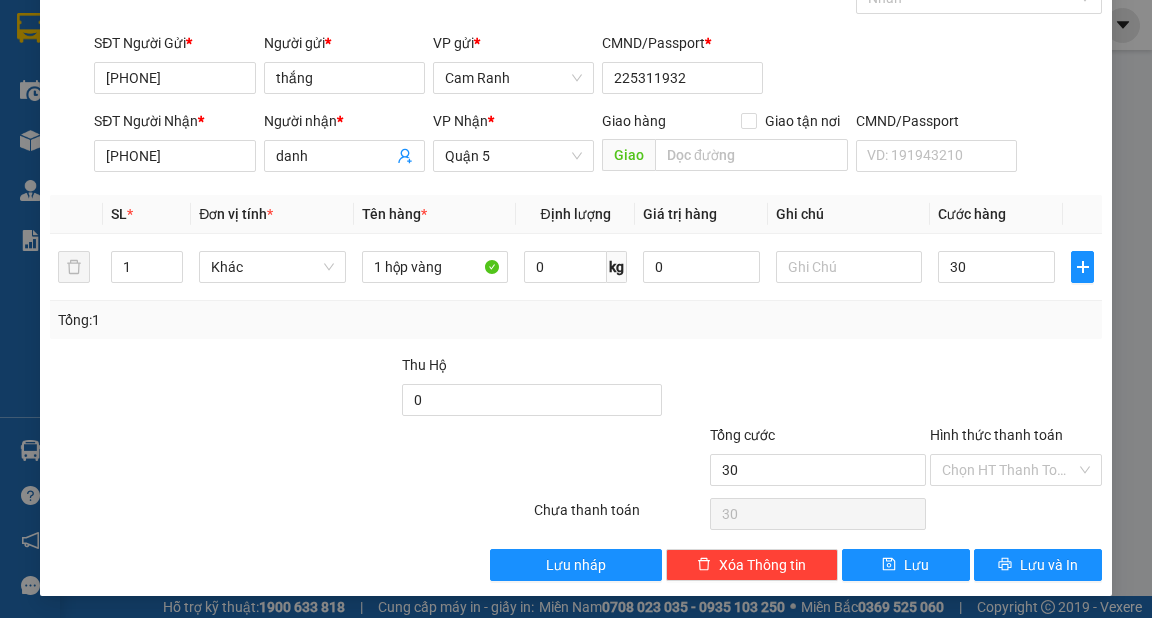 type on "30.000" 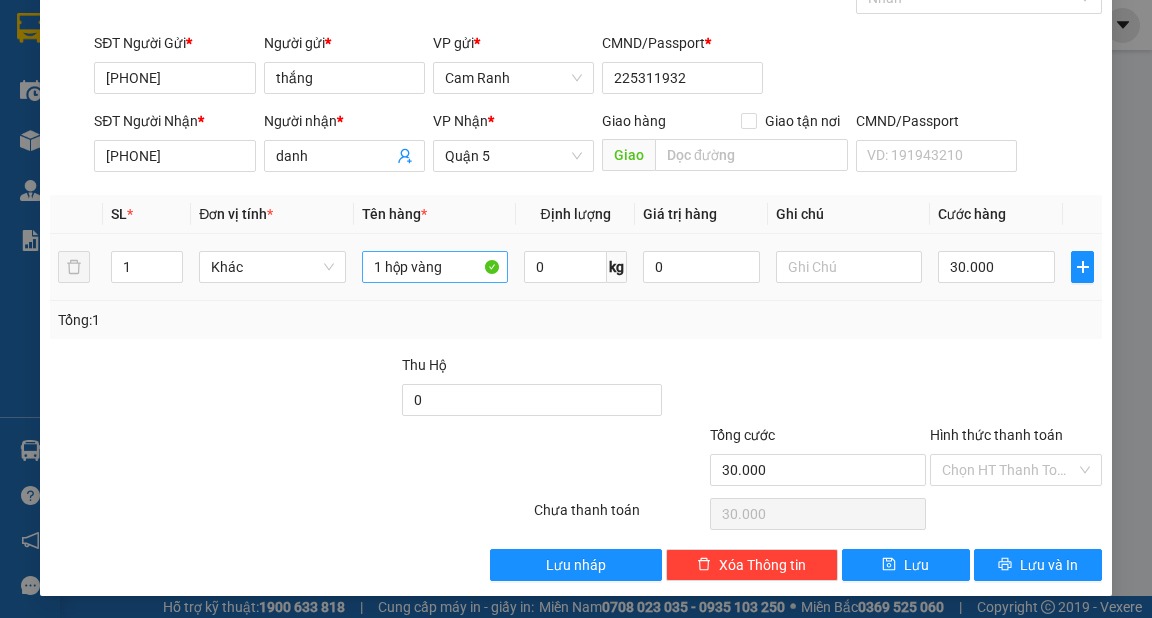 drag, startPoint x: 480, startPoint y: 302, endPoint x: 421, endPoint y: 279, distance: 63.324562 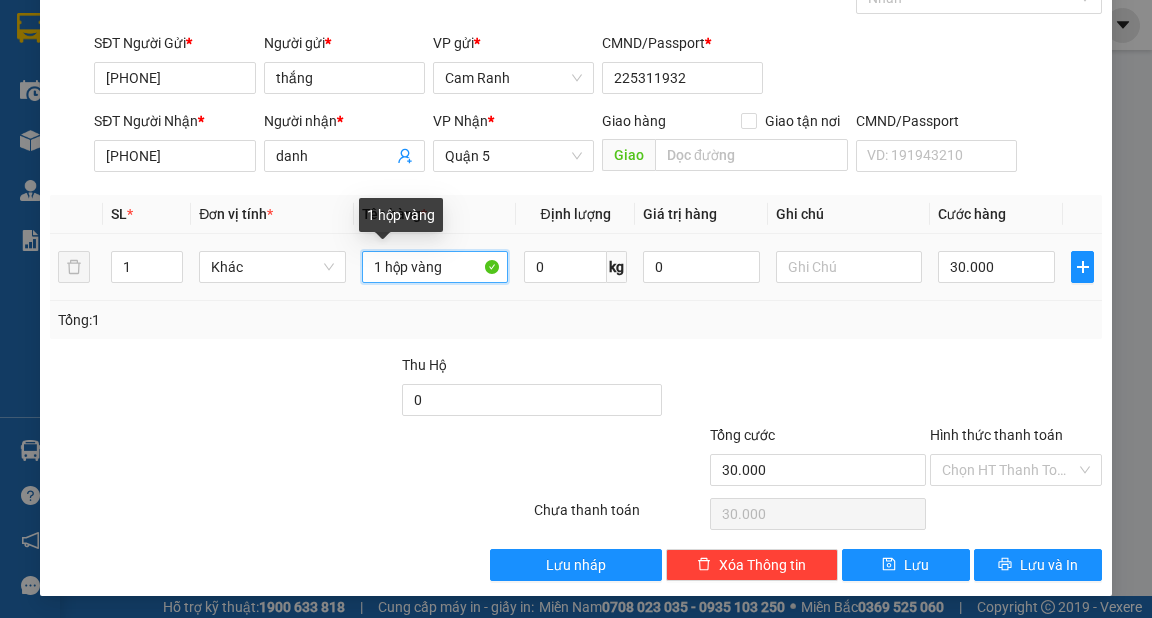 click on "1 hộp vàng" at bounding box center (435, 267) 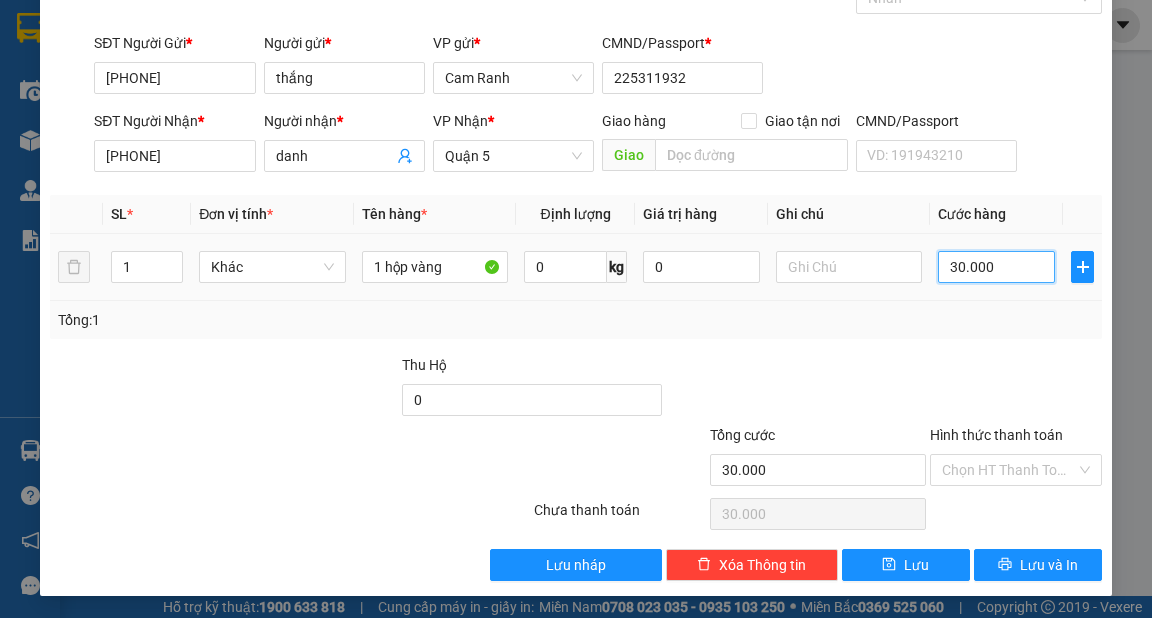 click on "30.000" at bounding box center (996, 267) 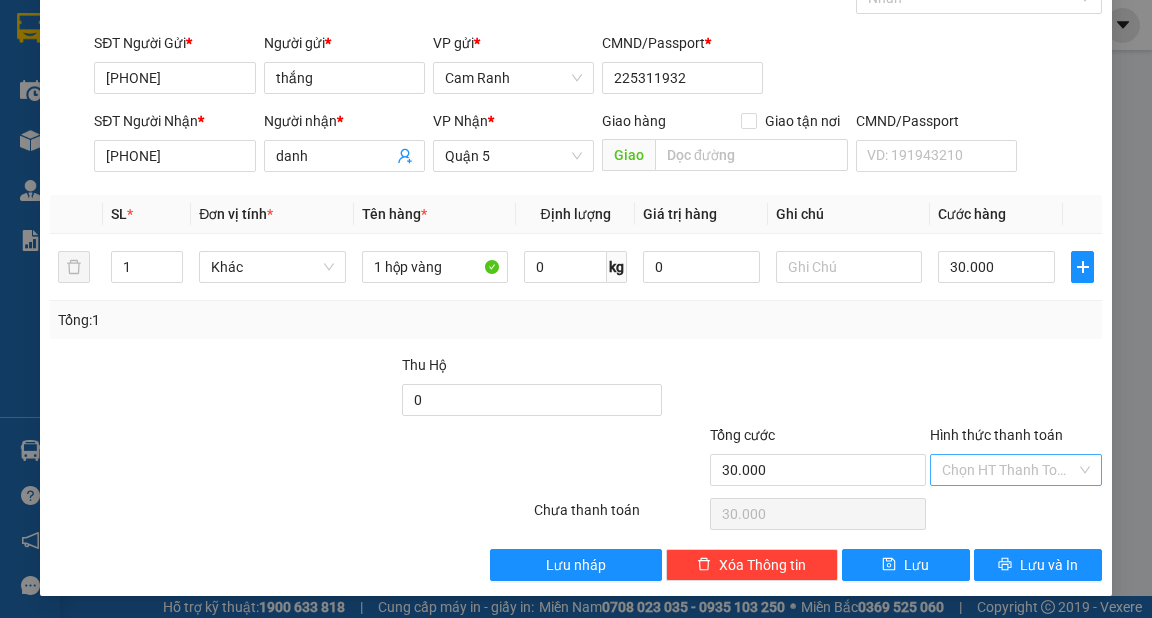 click on "Hình thức thanh toán" at bounding box center [1009, 470] 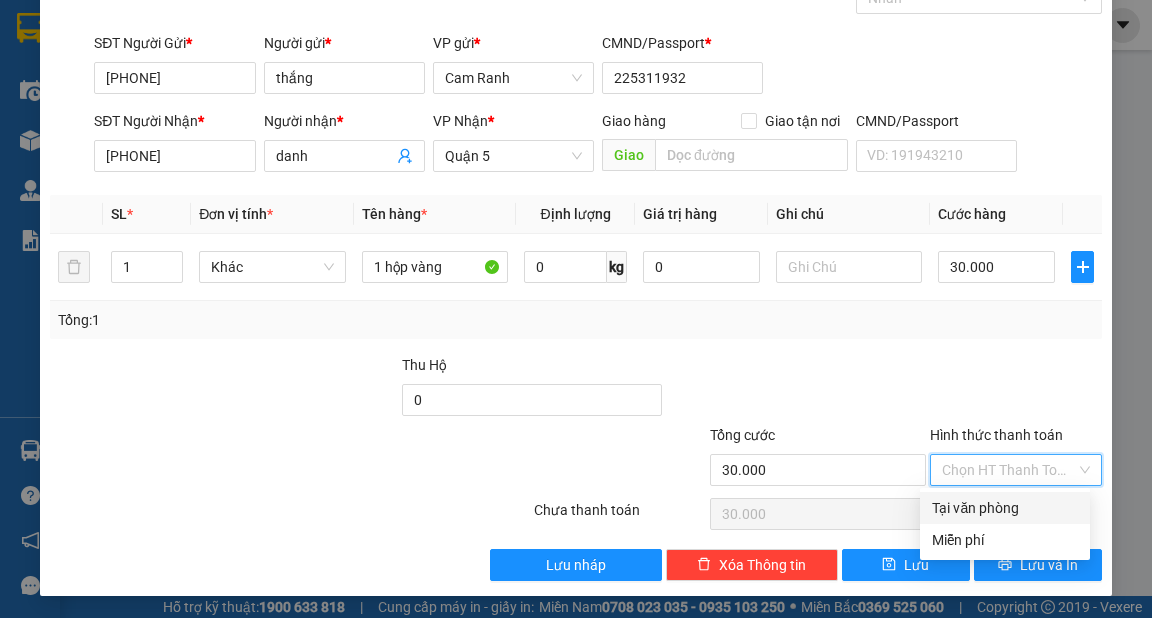 click on "Tại văn phòng" at bounding box center (1005, 508) 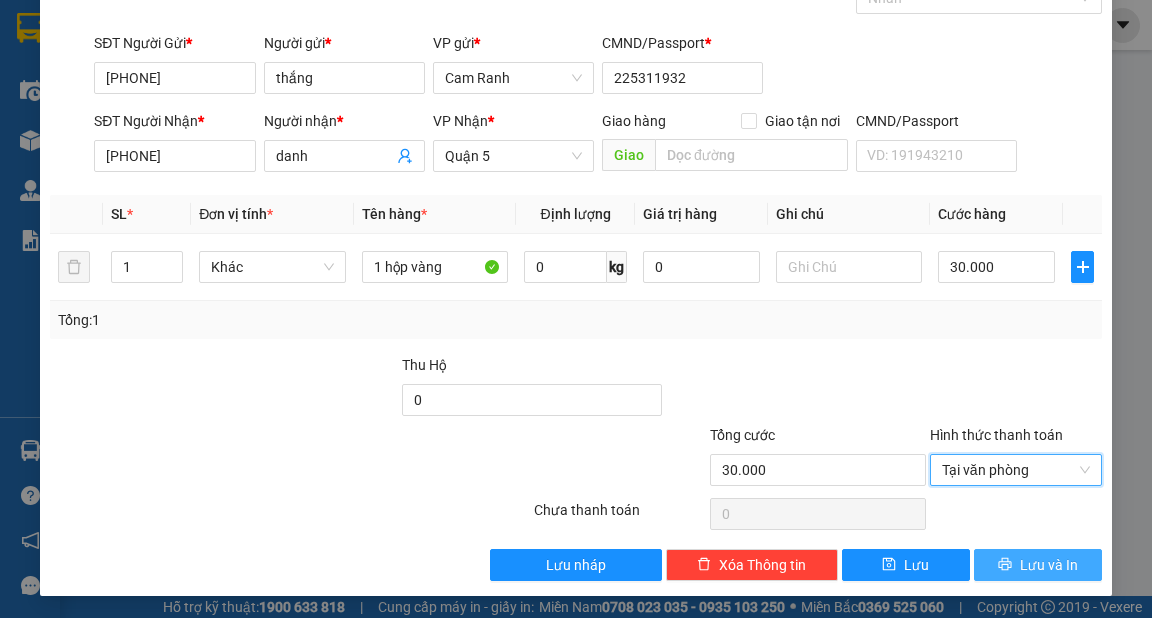click on "Lưu và In" at bounding box center (1049, 565) 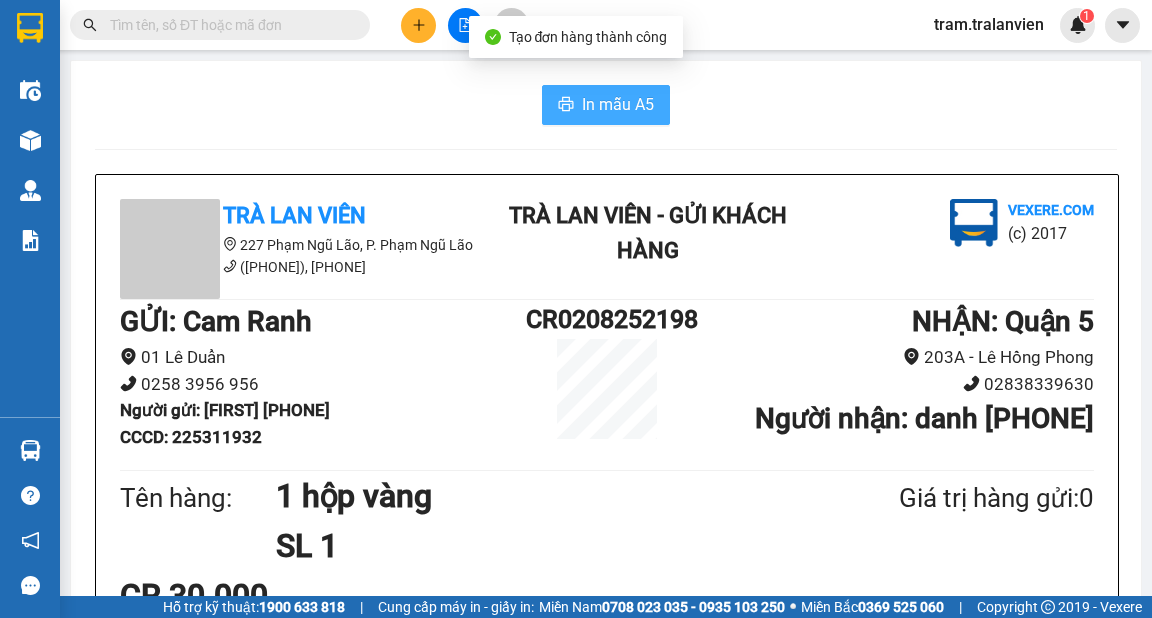 click on "In mẫu A5" at bounding box center (618, 104) 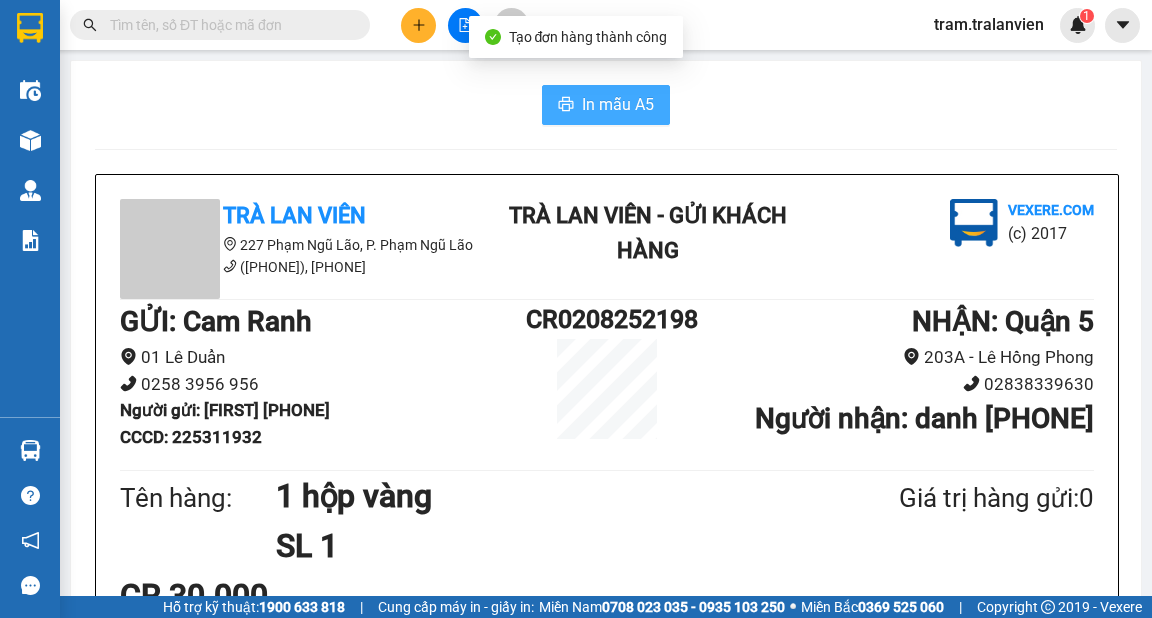 scroll, scrollTop: 0, scrollLeft: 0, axis: both 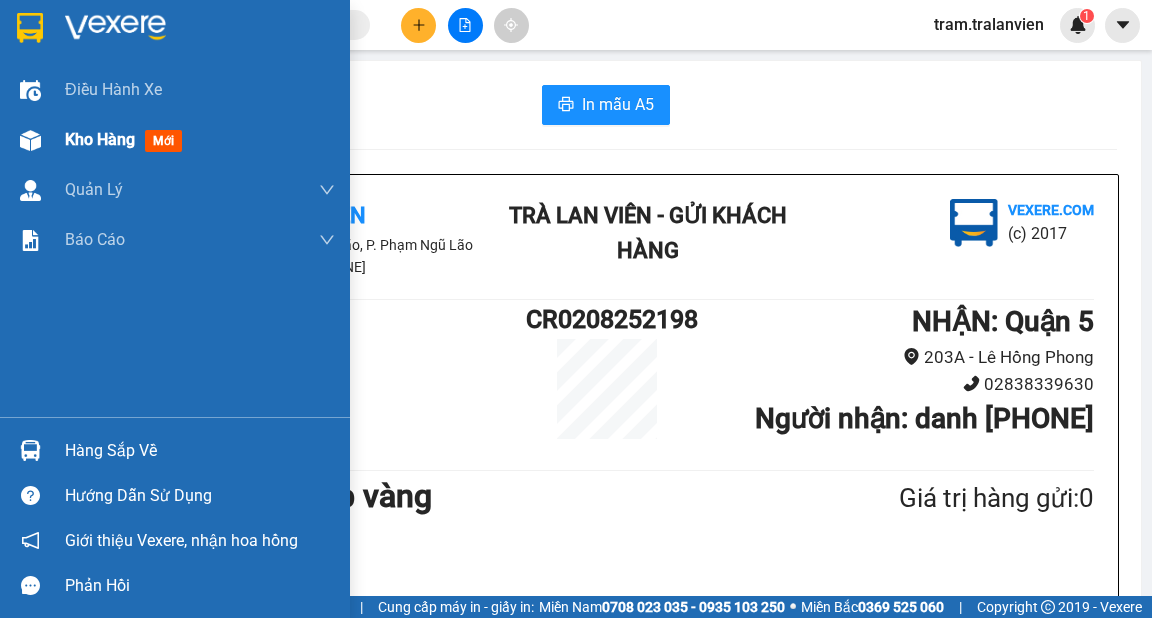 click on "Kho hàng" at bounding box center (100, 139) 